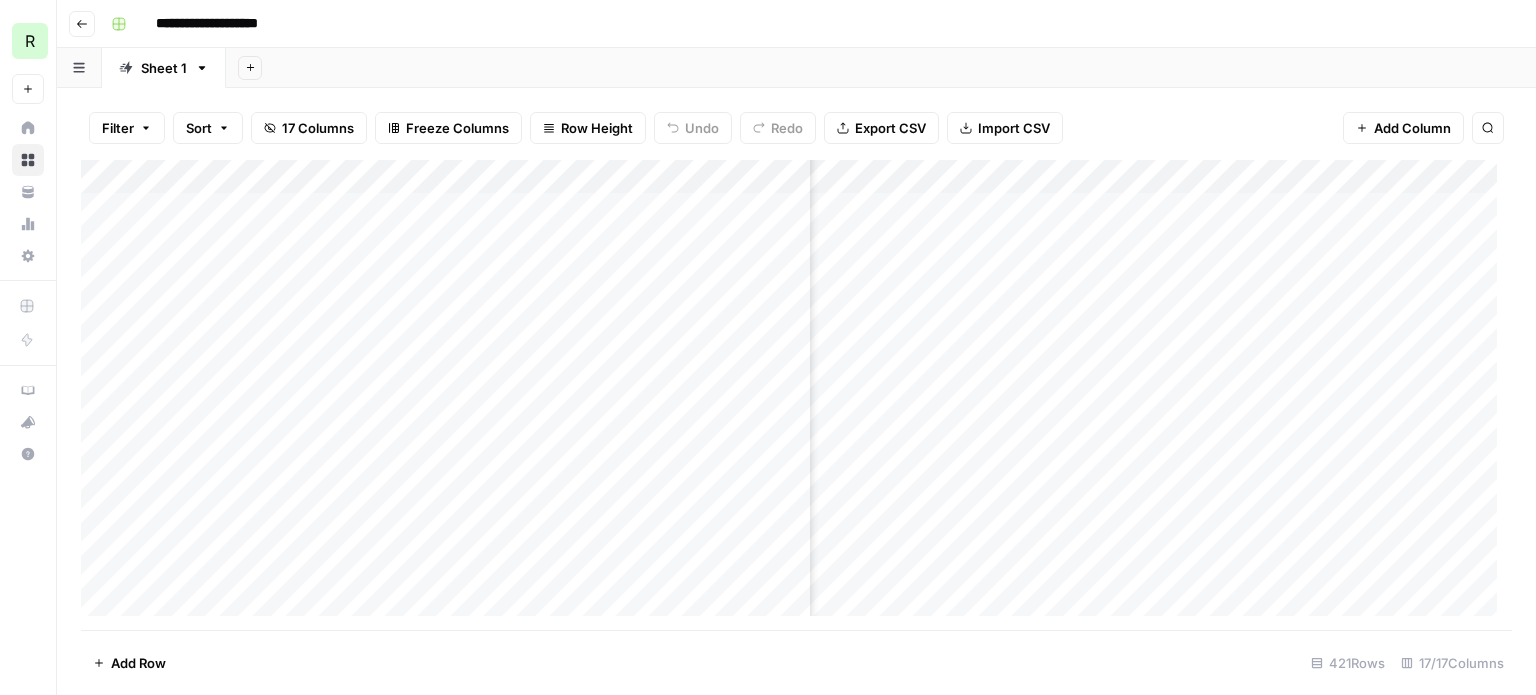 scroll, scrollTop: 0, scrollLeft: 0, axis: both 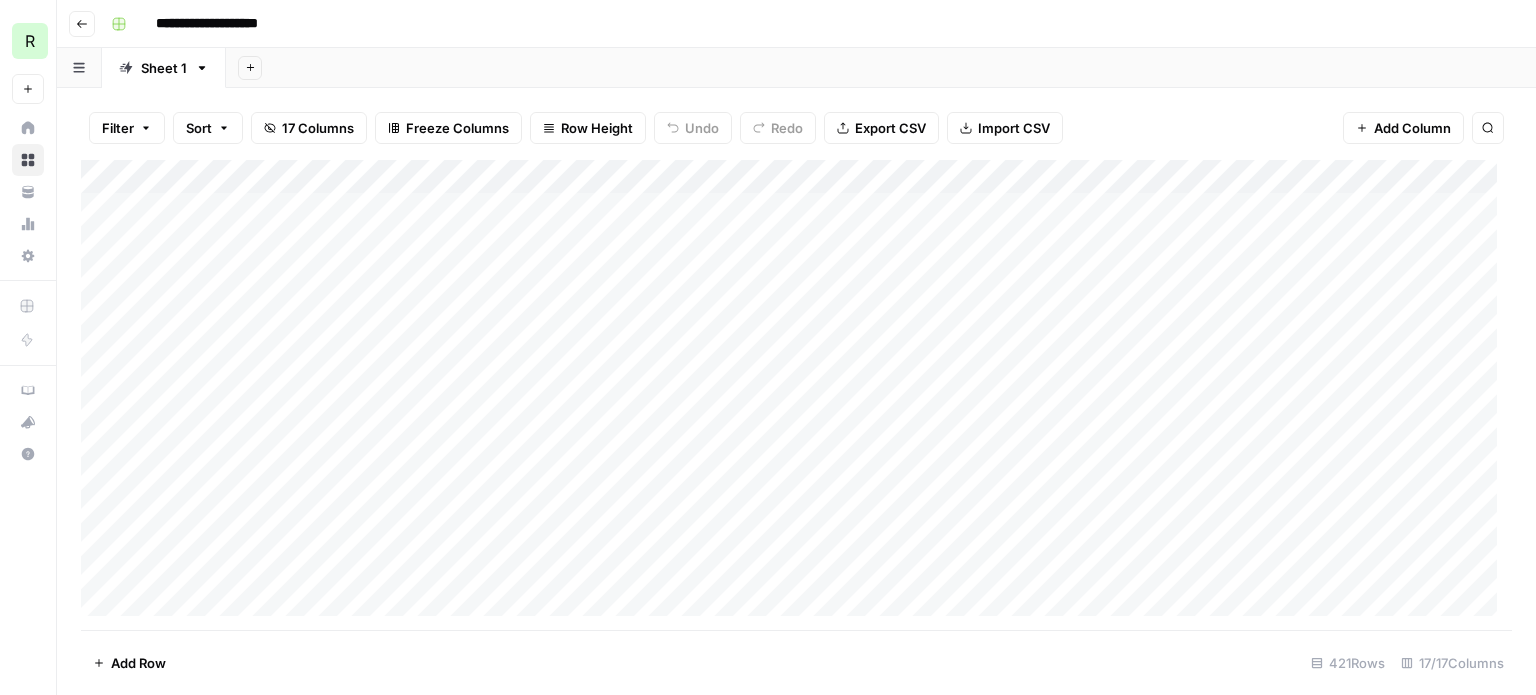 drag, startPoint x: 1176, startPoint y: 379, endPoint x: 1244, endPoint y: 372, distance: 68.359344 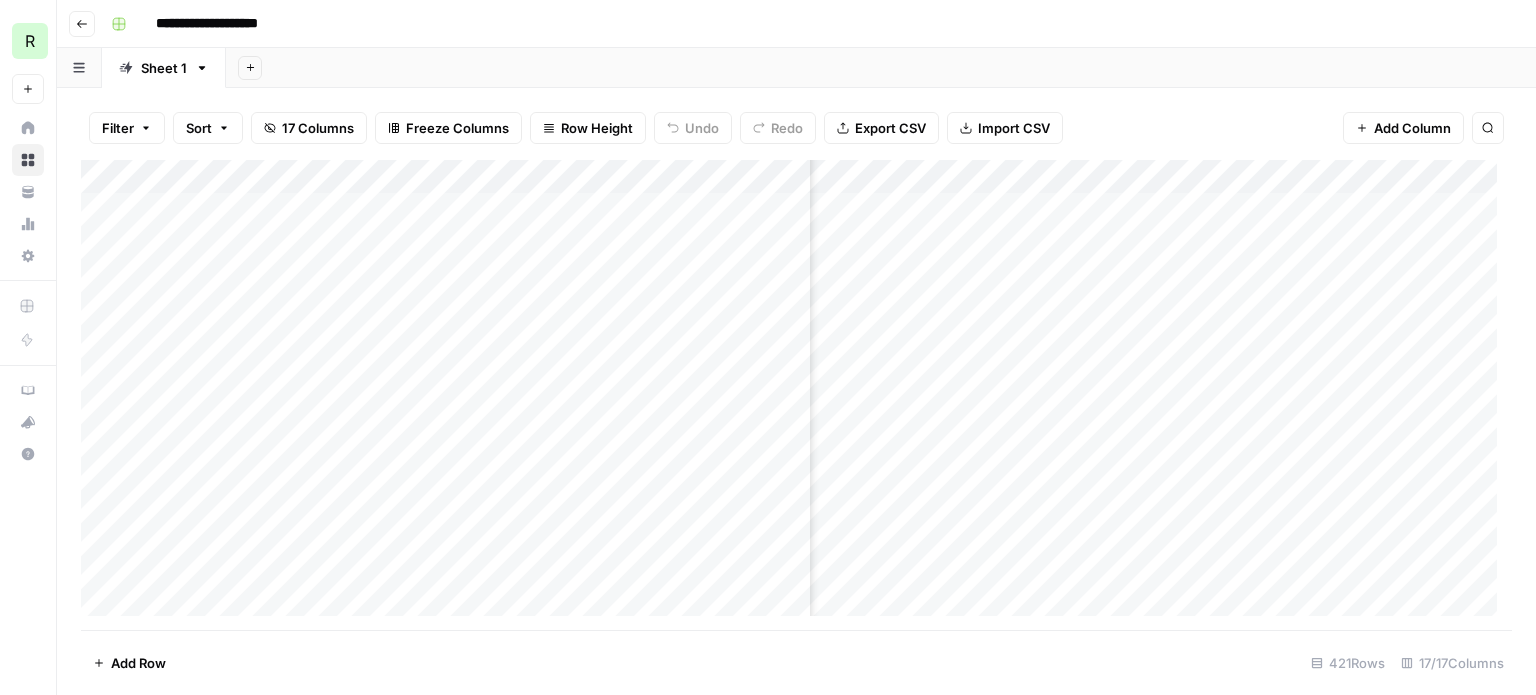 scroll, scrollTop: 0, scrollLeft: 500, axis: horizontal 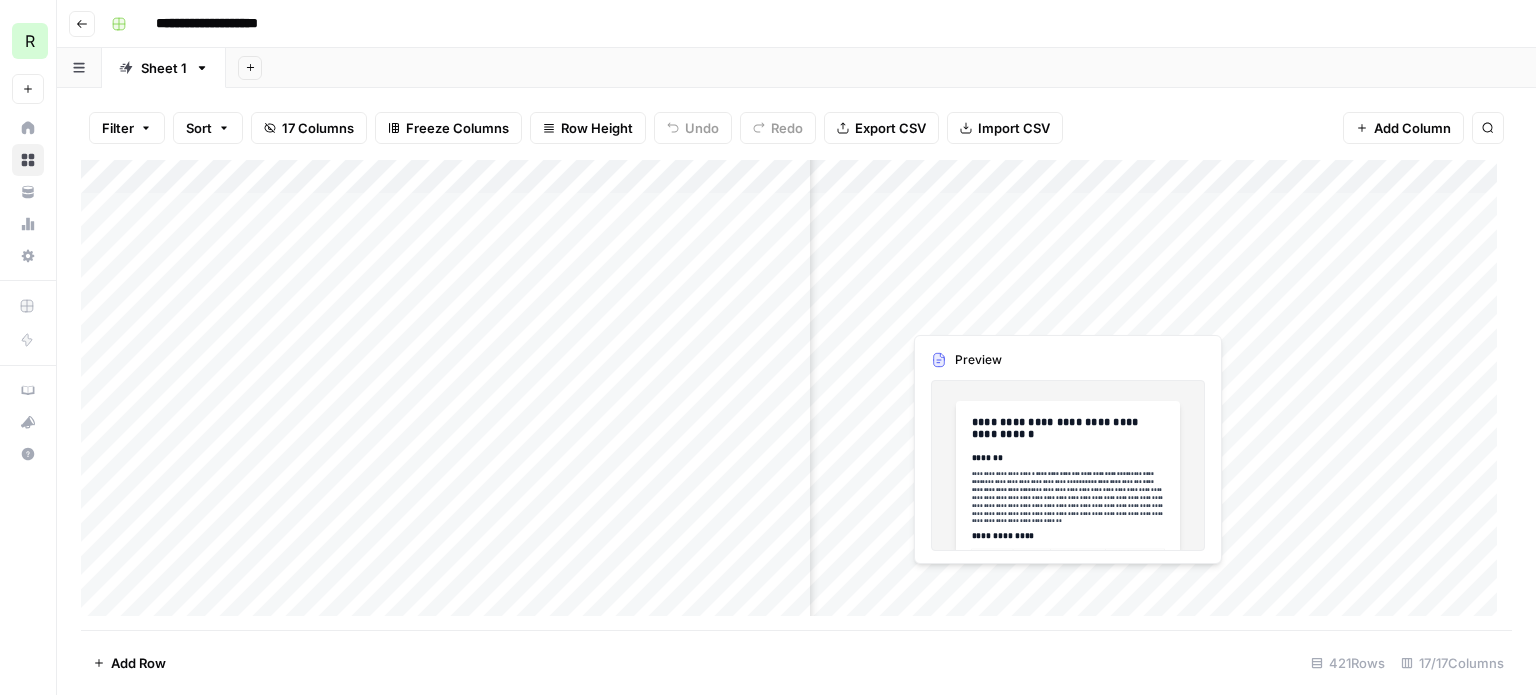 click on "Add Column" at bounding box center (796, 395) 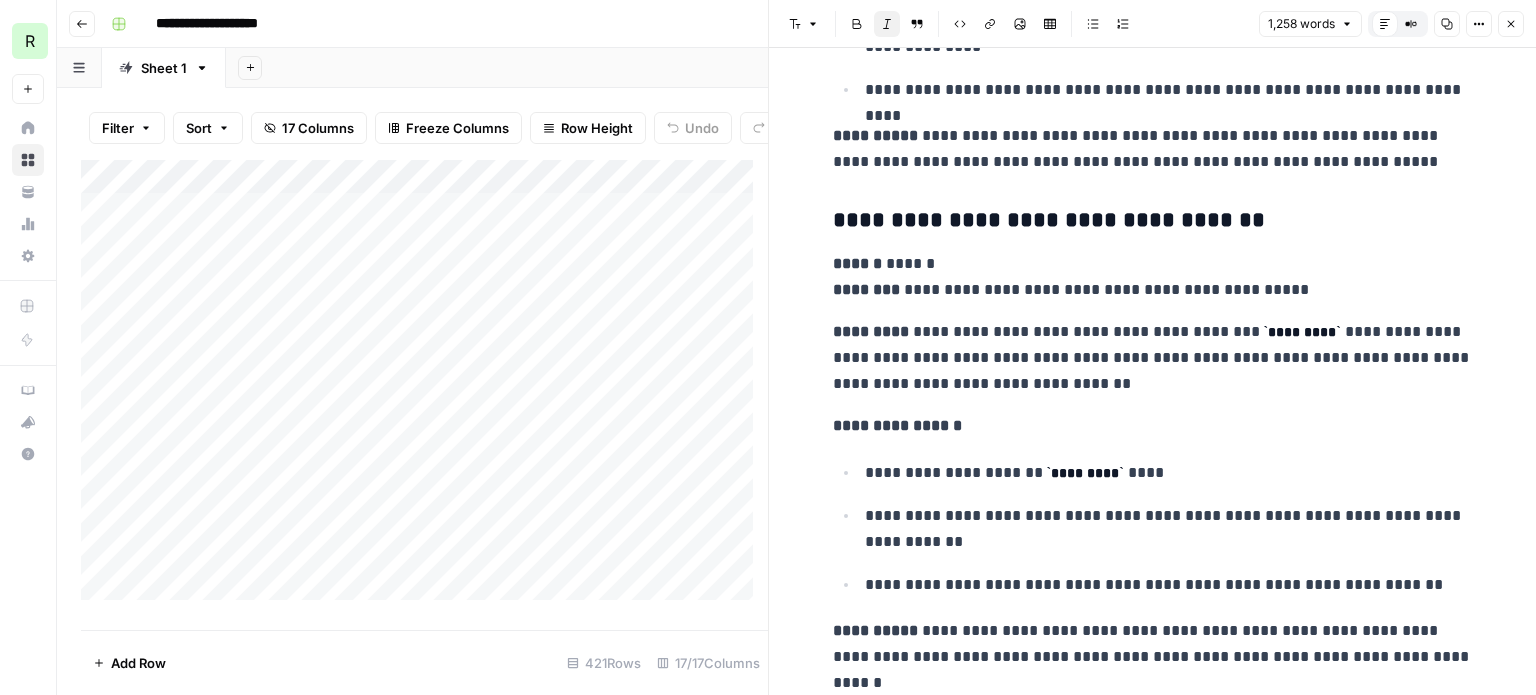 scroll, scrollTop: 3900, scrollLeft: 0, axis: vertical 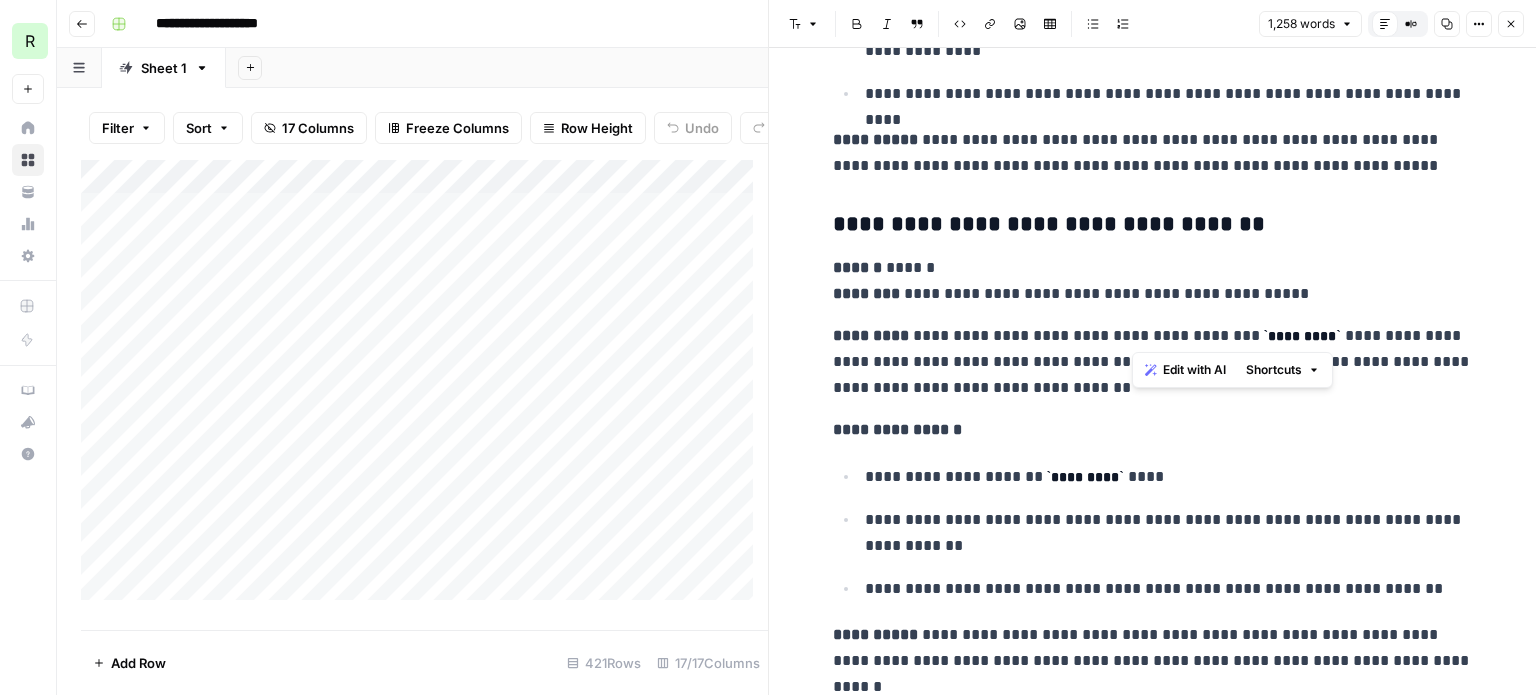 drag, startPoint x: 1145, startPoint y: 344, endPoint x: 1170, endPoint y: 391, distance: 53.235325 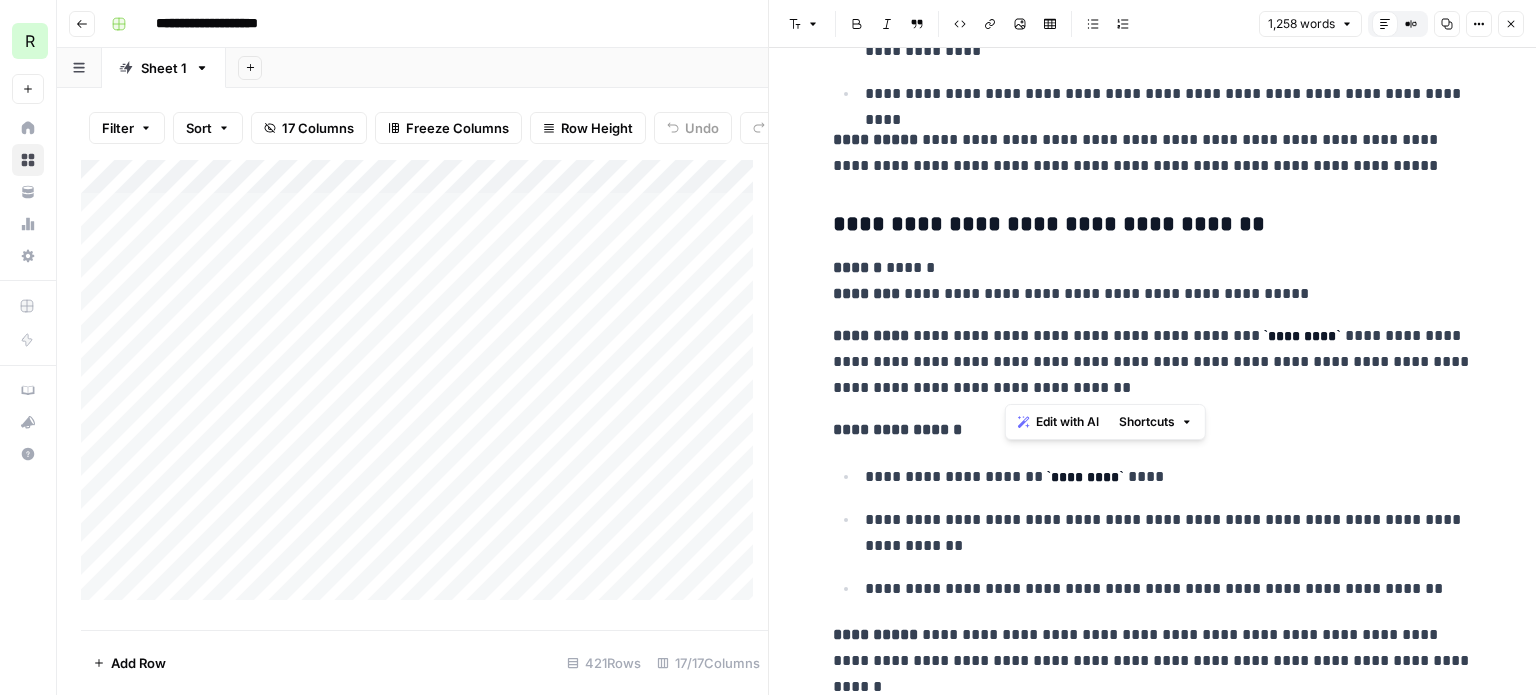 click on "**********" at bounding box center (1153, 362) 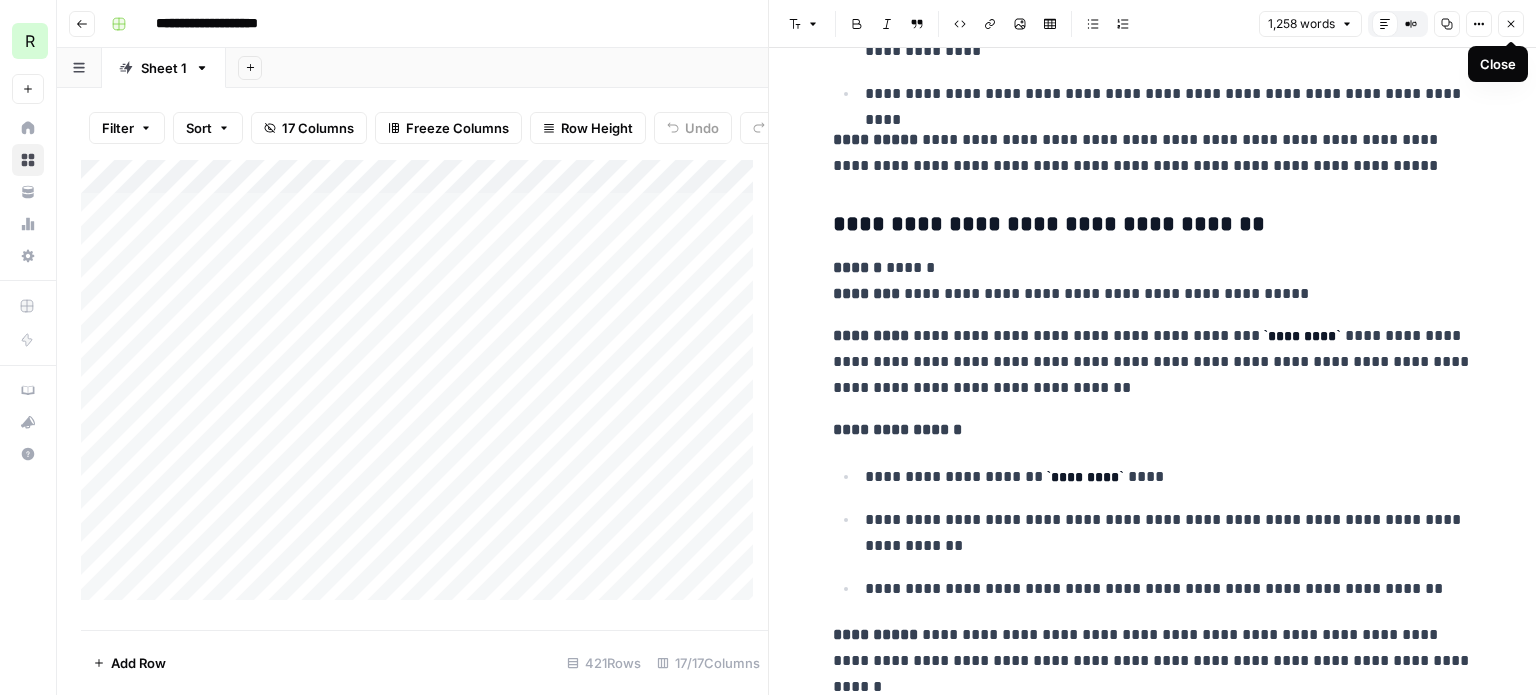 click 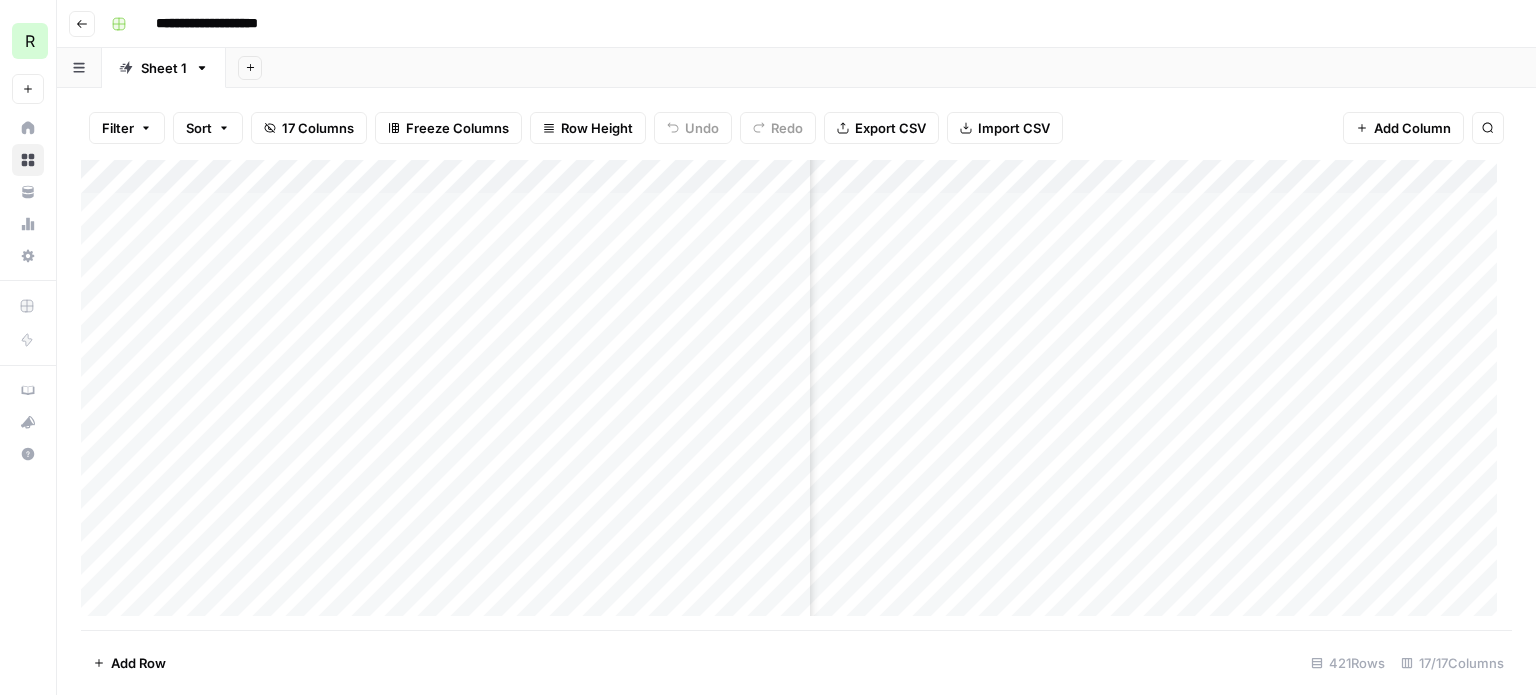 scroll, scrollTop: 0, scrollLeft: 1147, axis: horizontal 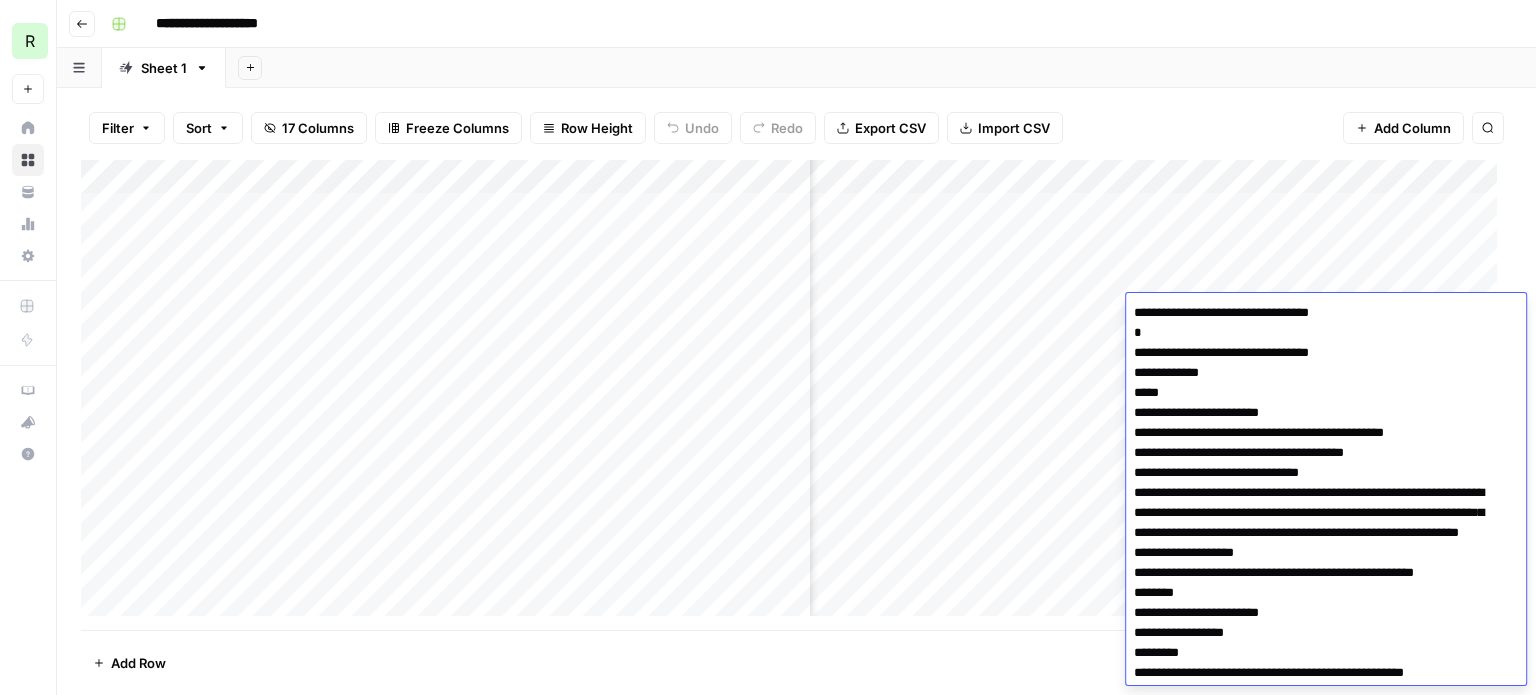 click at bounding box center [1318, 1773] 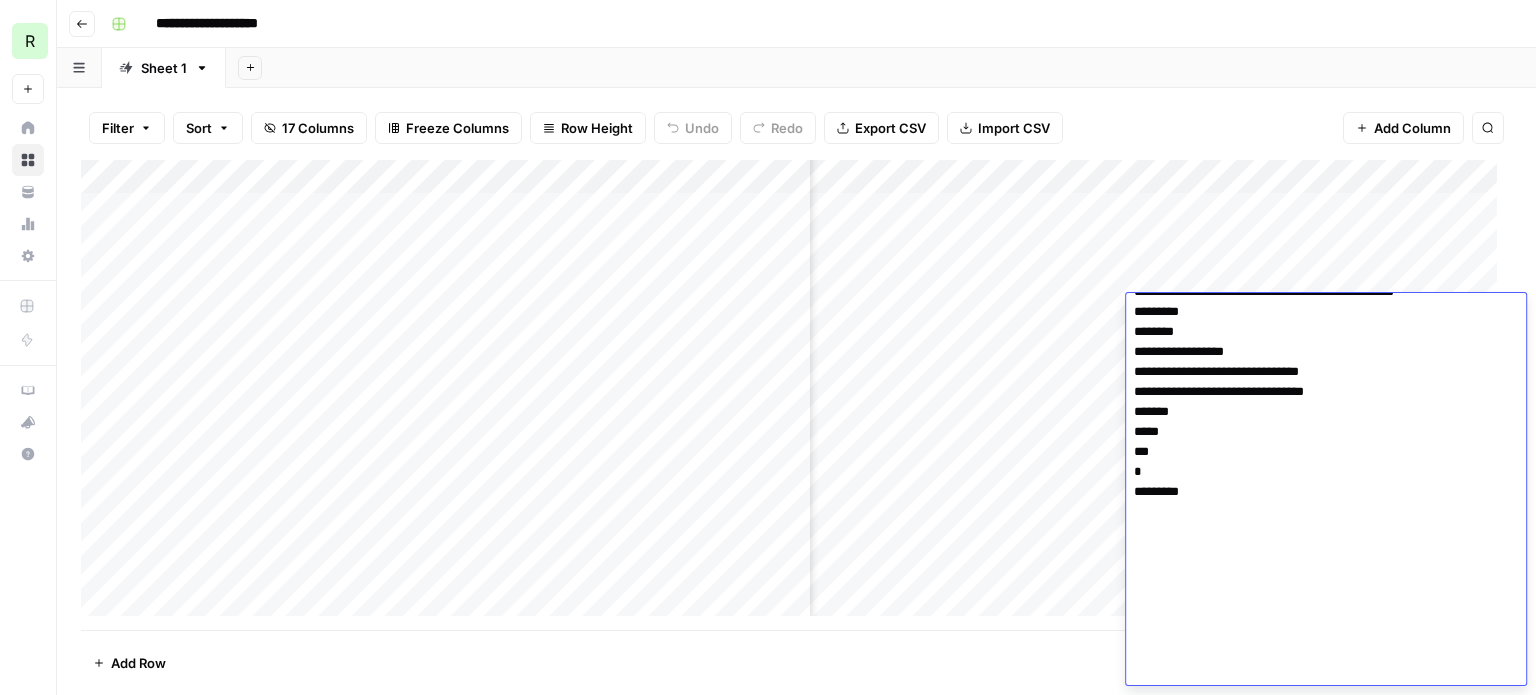 click at bounding box center [1318, -788] 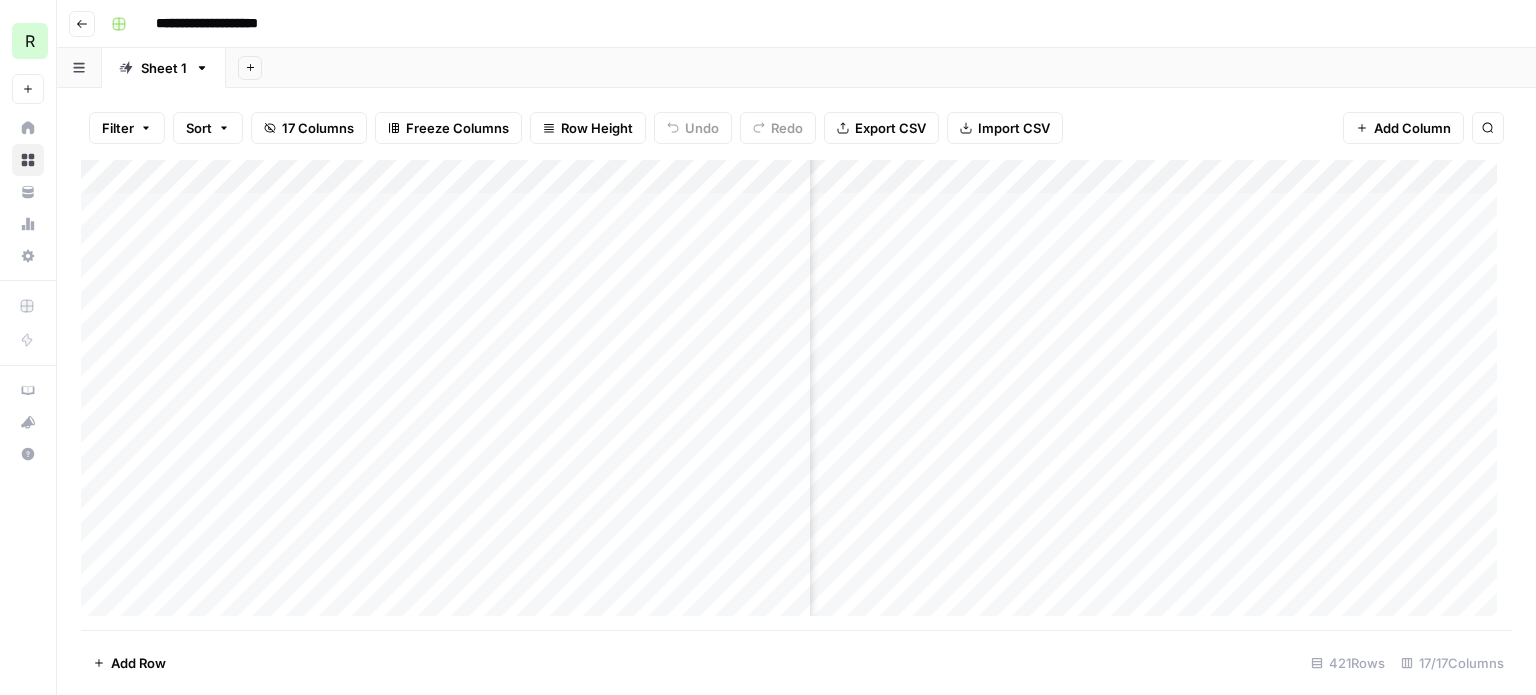 click on "Add Column" at bounding box center (796, 395) 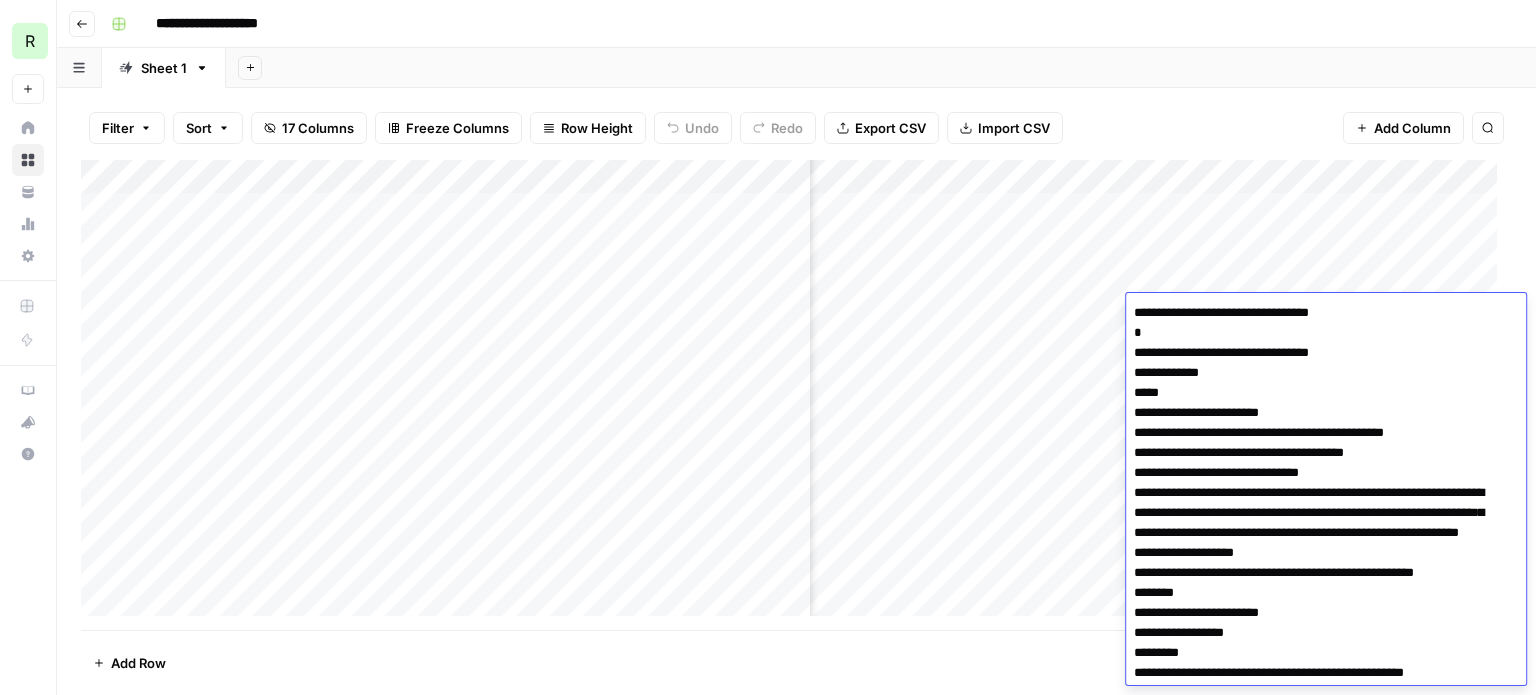 scroll, scrollTop: 2561, scrollLeft: 0, axis: vertical 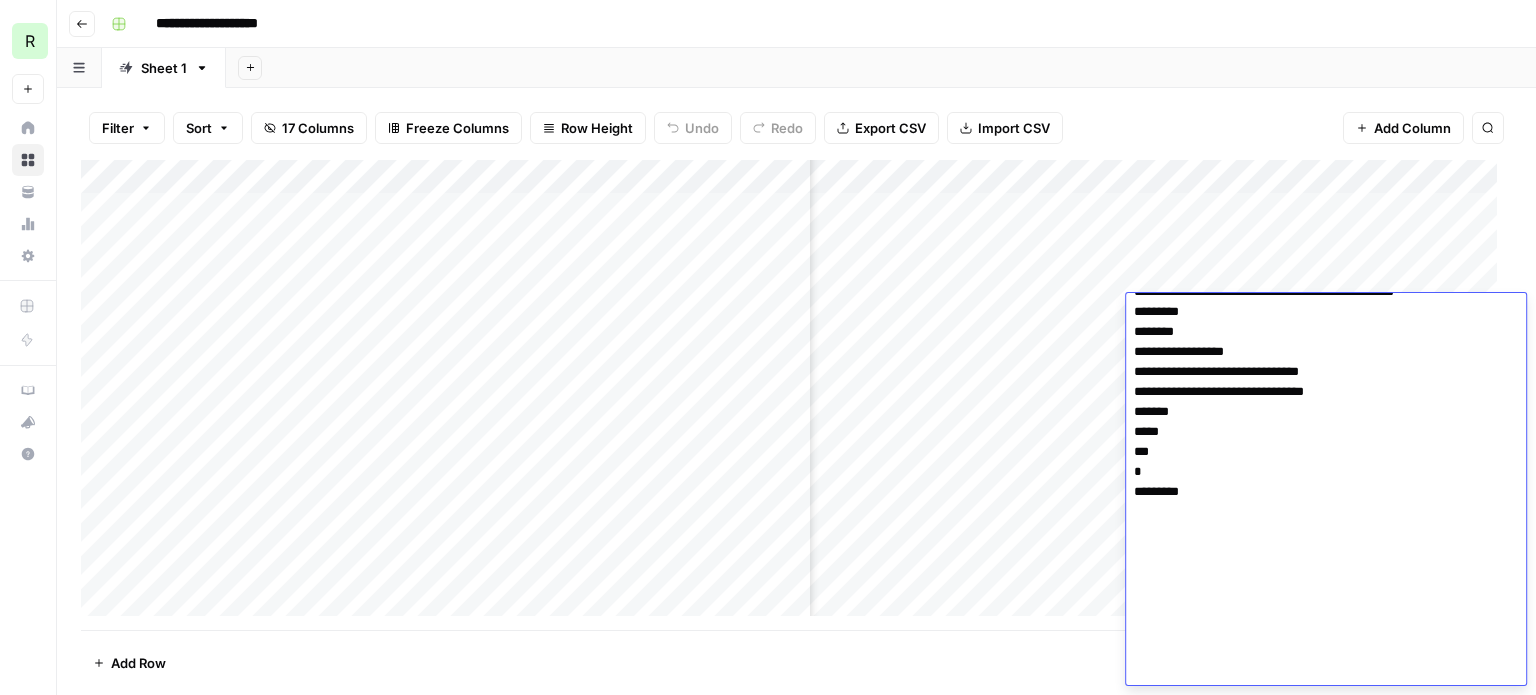 click at bounding box center [1318, -788] 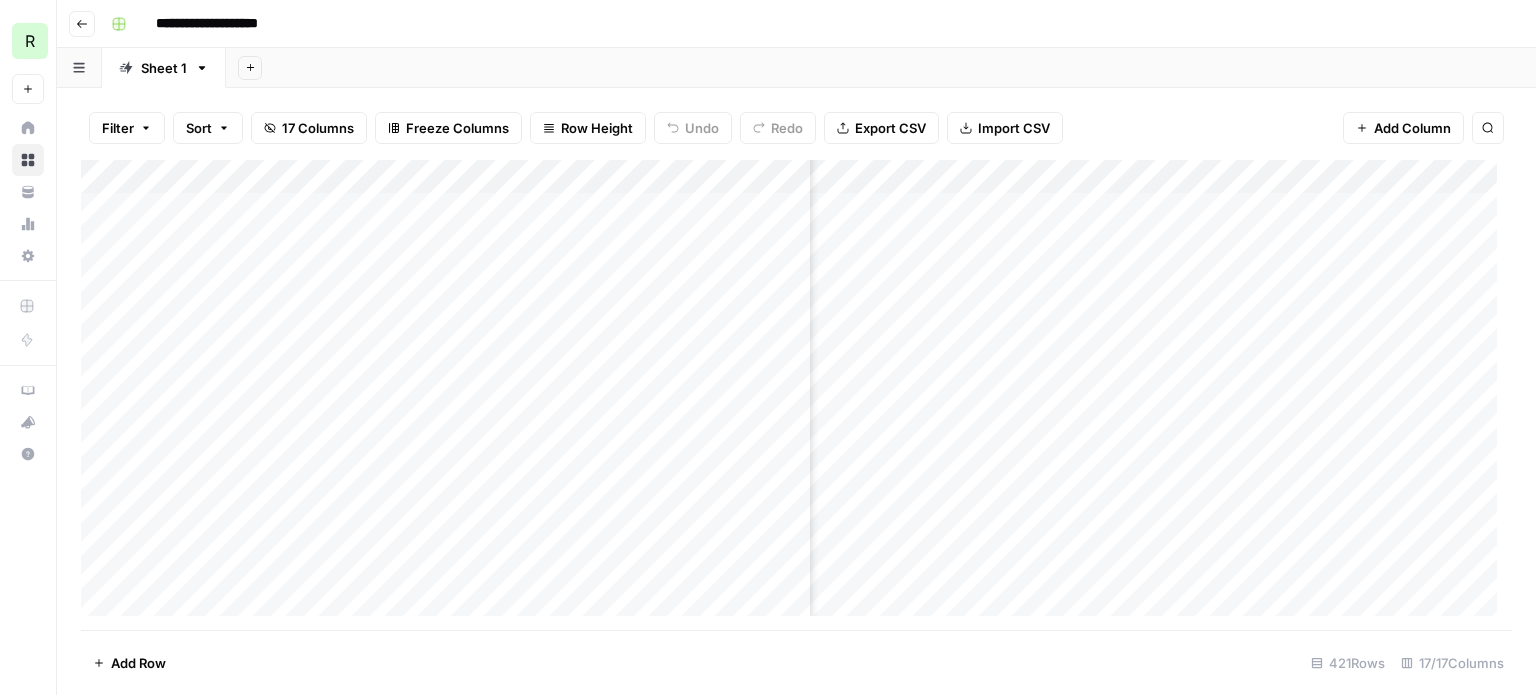 click on "Add Column" at bounding box center (796, 395) 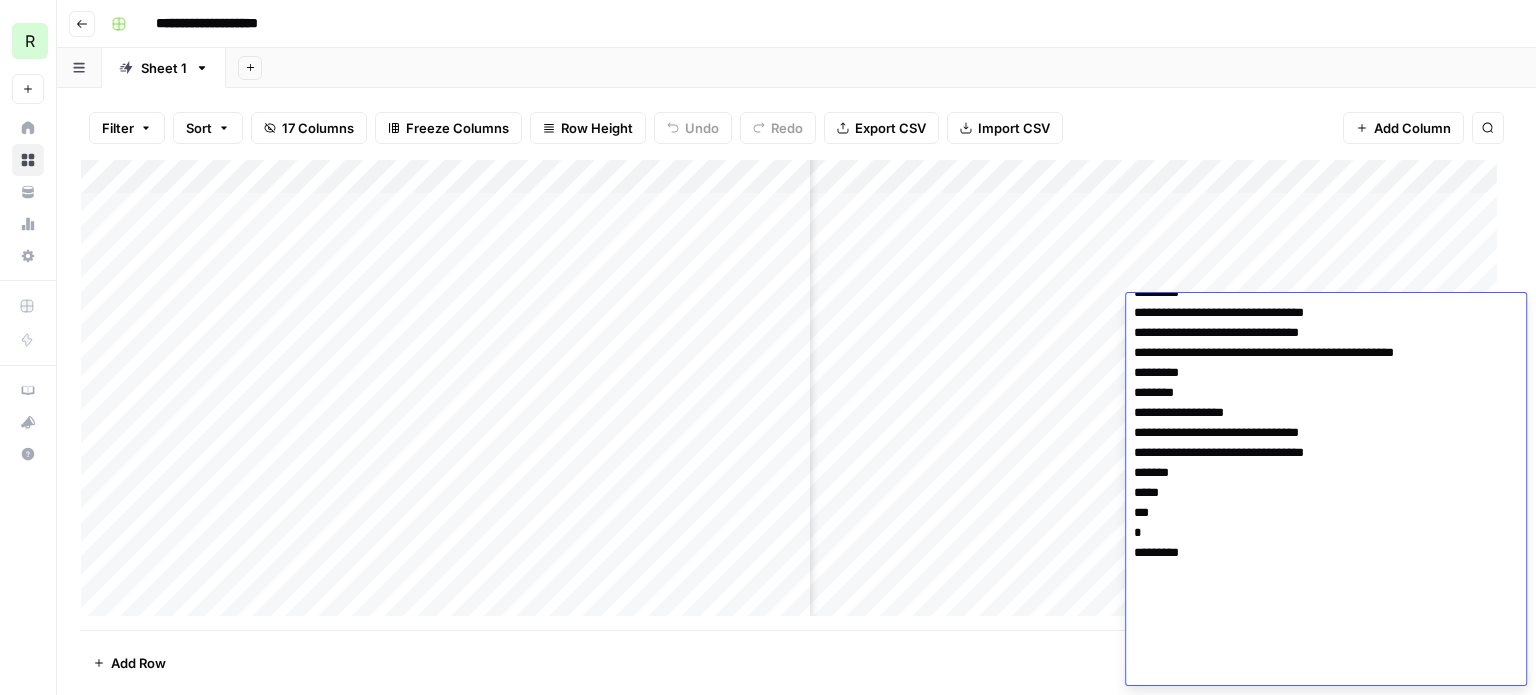 scroll, scrollTop: 2560, scrollLeft: 0, axis: vertical 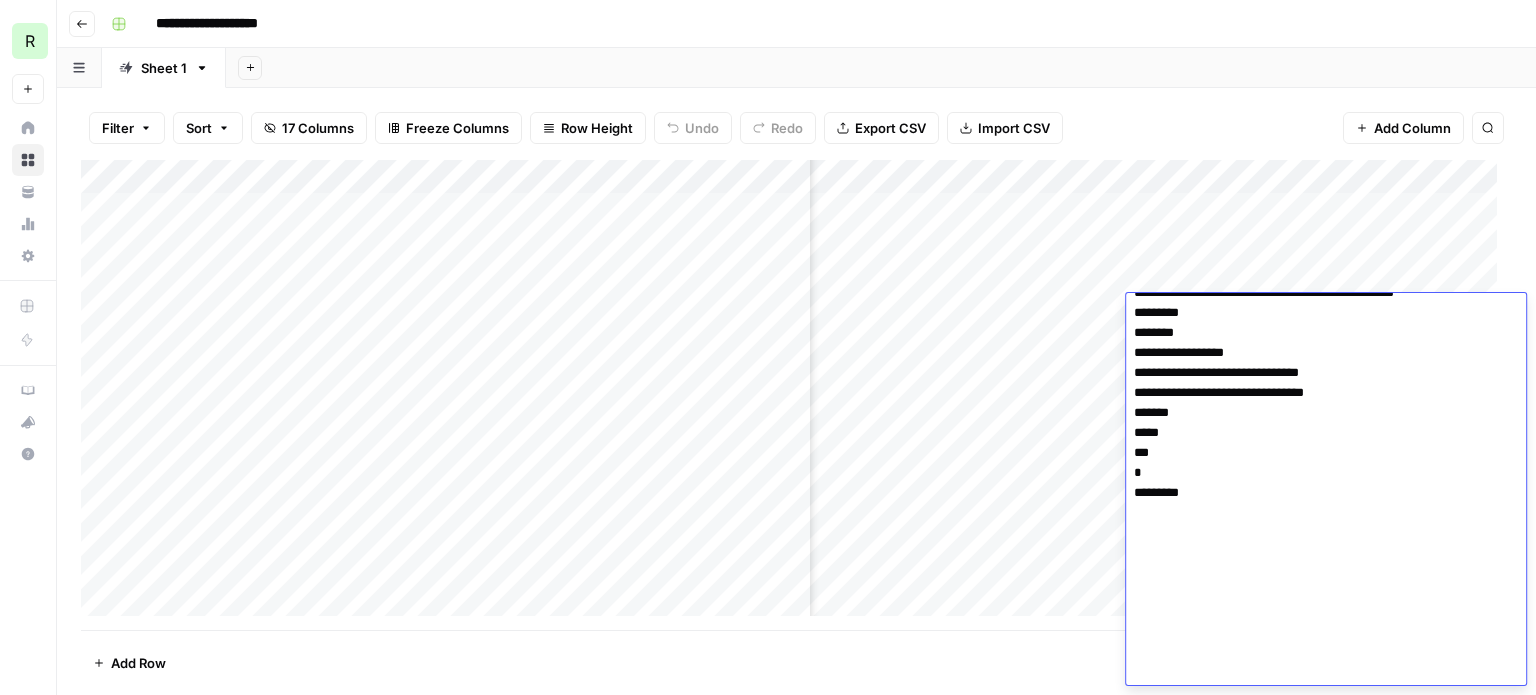 click on "Add Column" at bounding box center (796, 395) 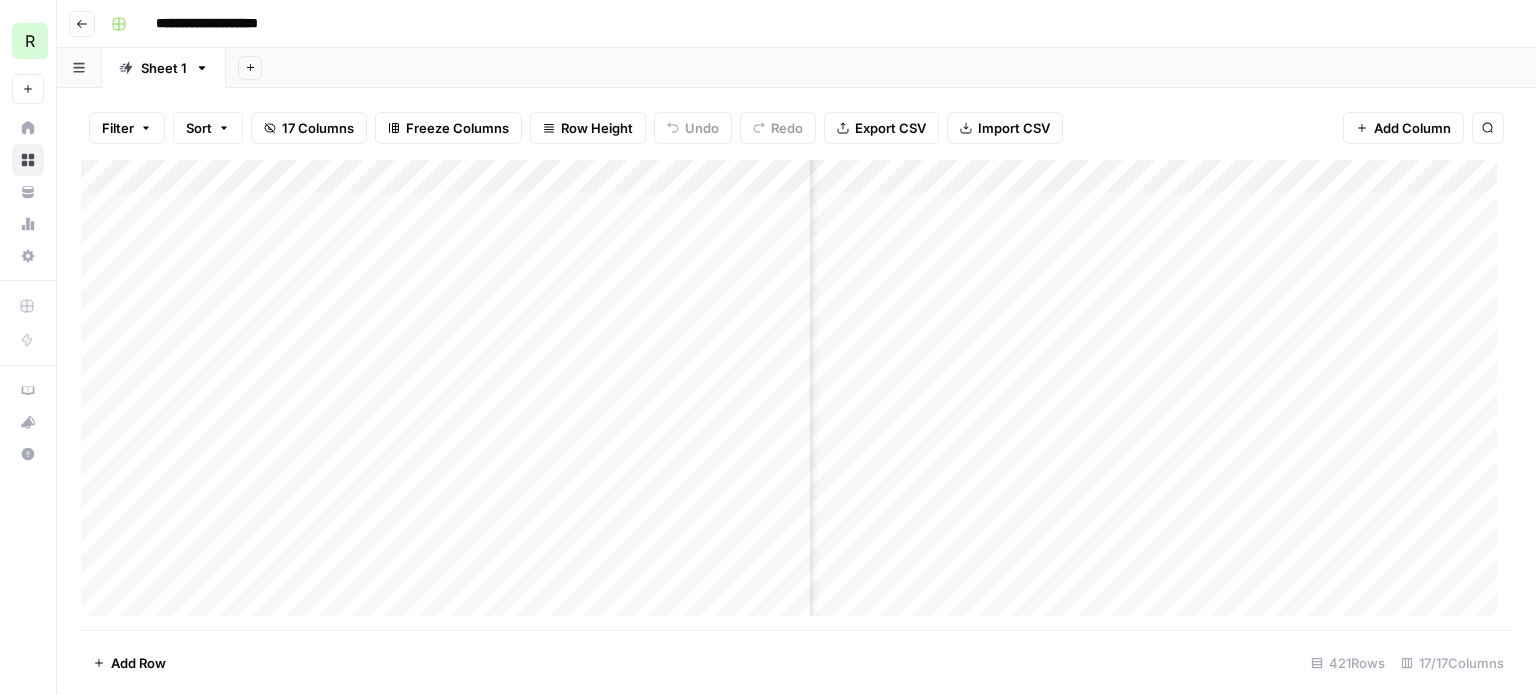 click on "Add Column" at bounding box center (796, 395) 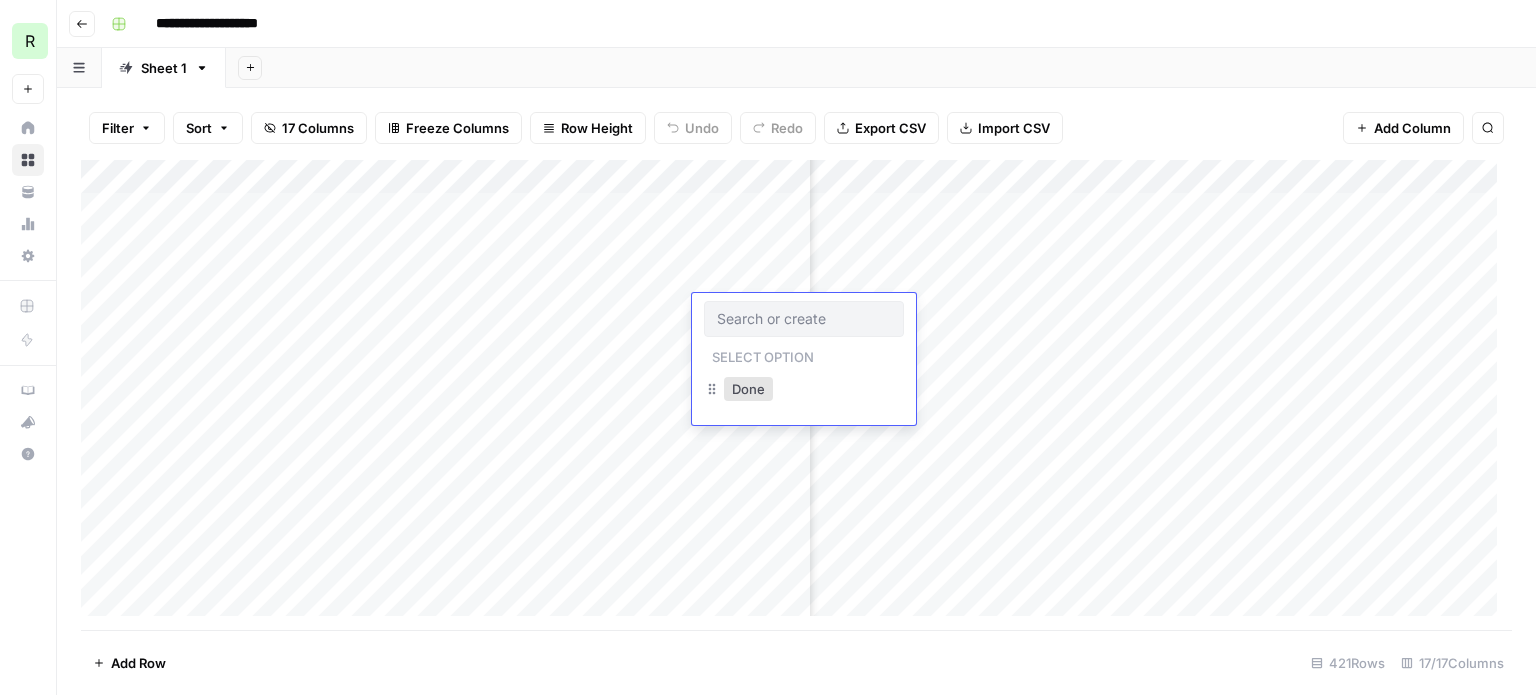 click at bounding box center (804, 319) 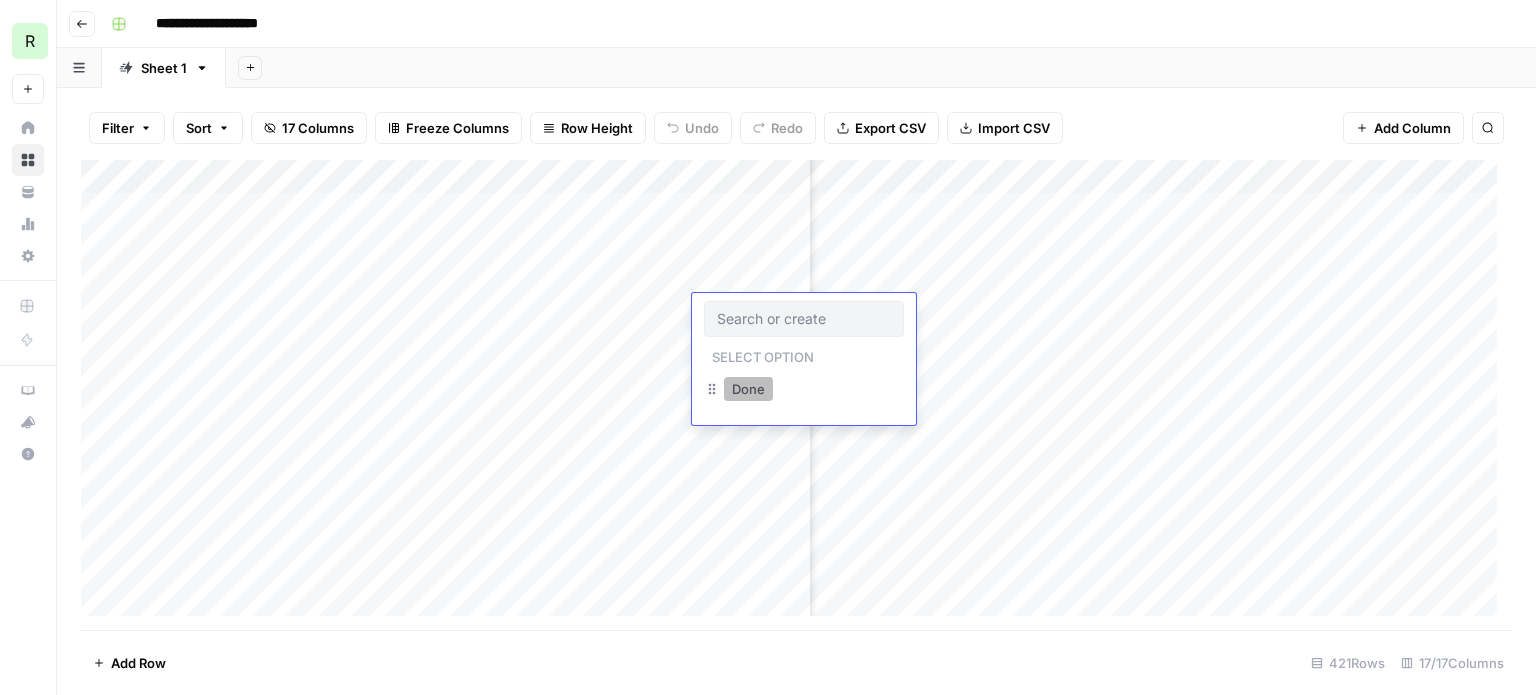 click on "Done" at bounding box center [748, 389] 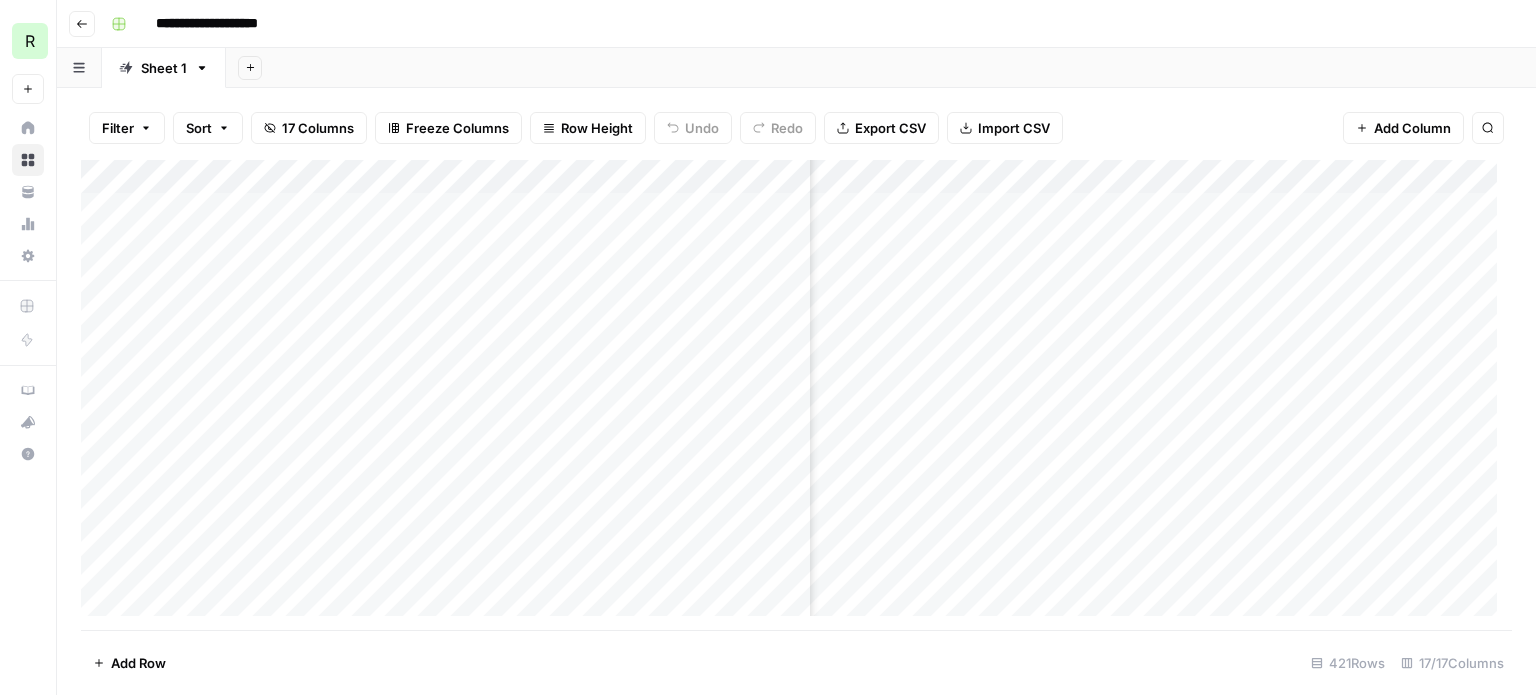 click on "Add Column" at bounding box center (796, 395) 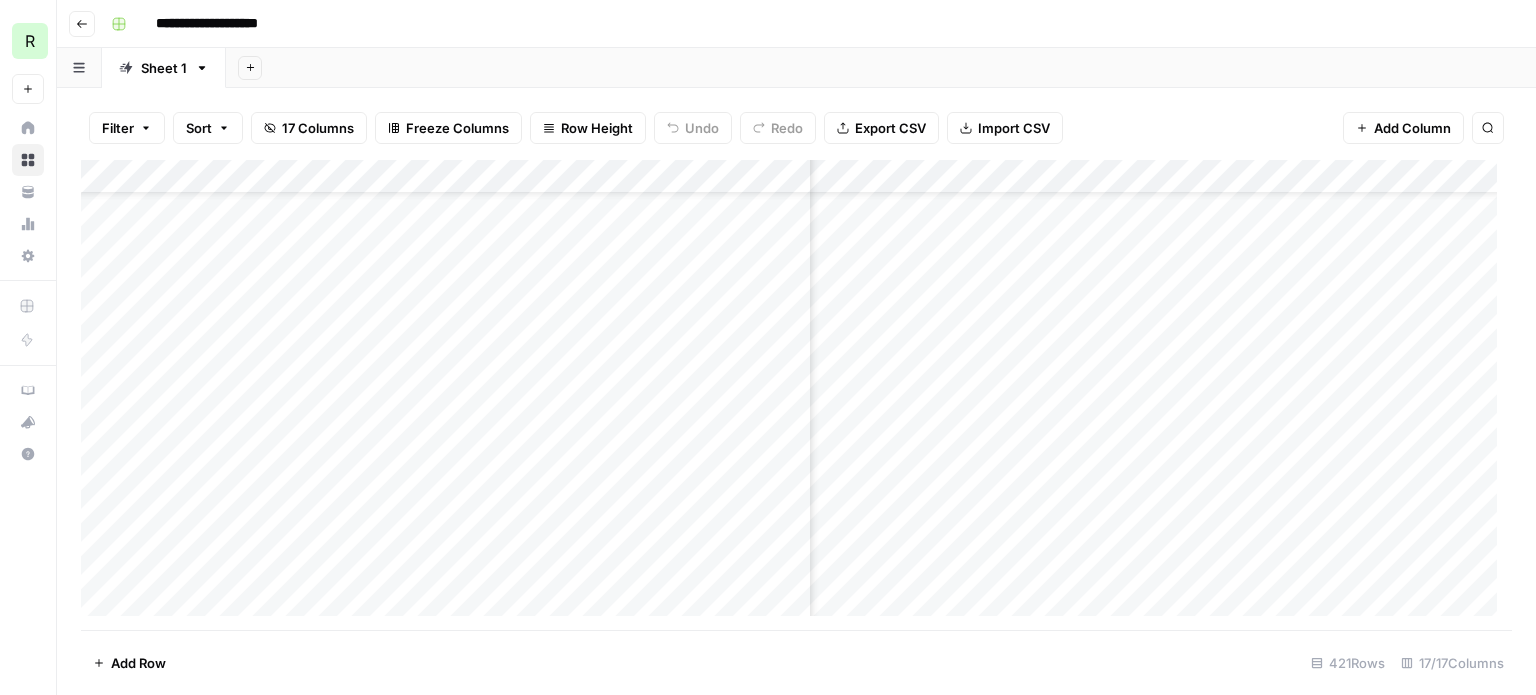 scroll, scrollTop: 0, scrollLeft: 1147, axis: horizontal 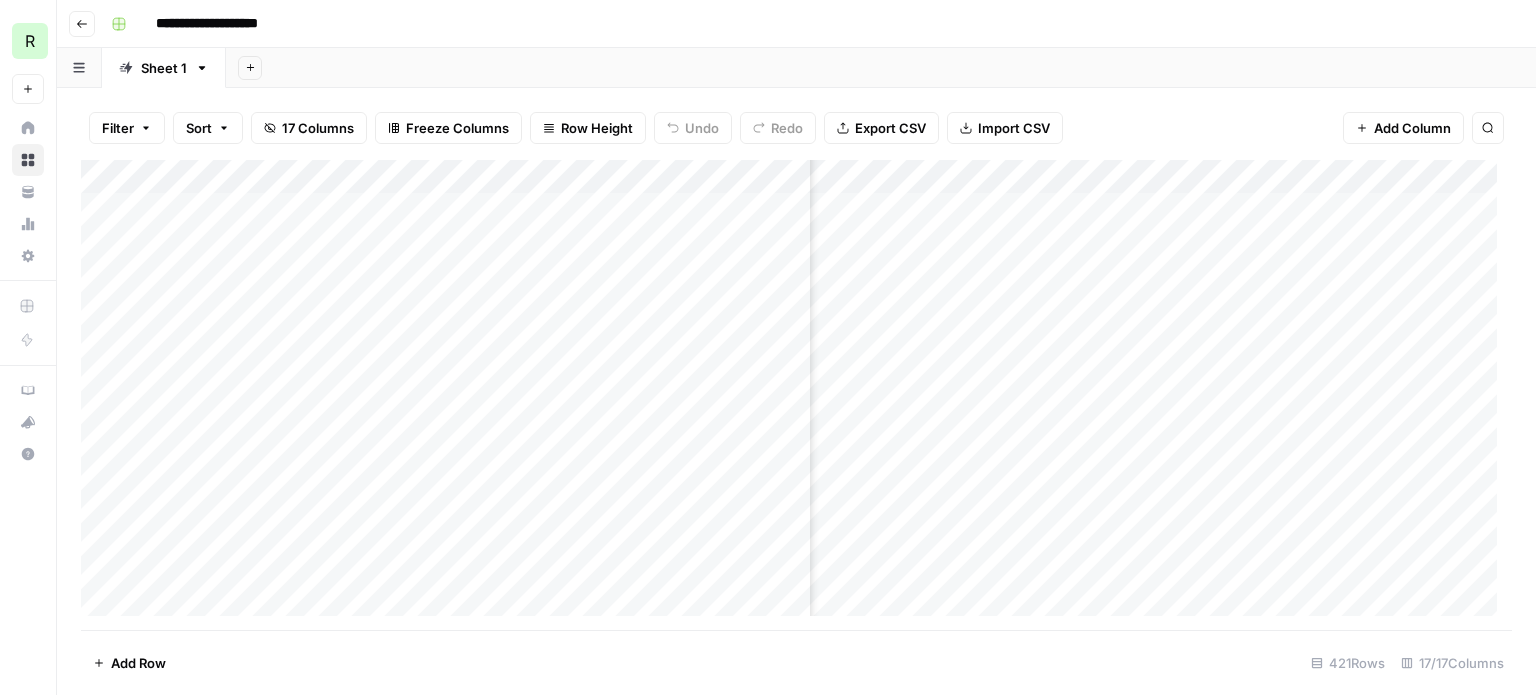 click on "Add Column" at bounding box center (796, 395) 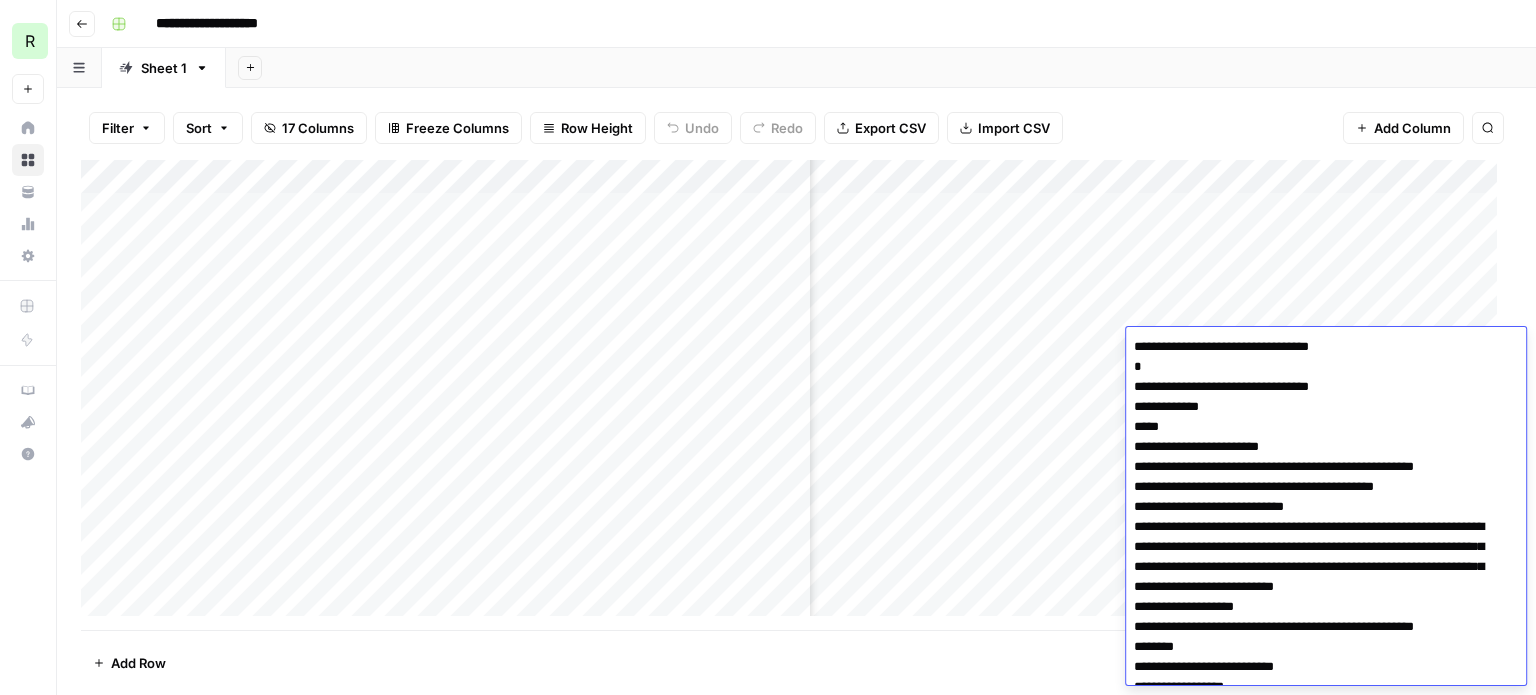 scroll, scrollTop: 3076, scrollLeft: 0, axis: vertical 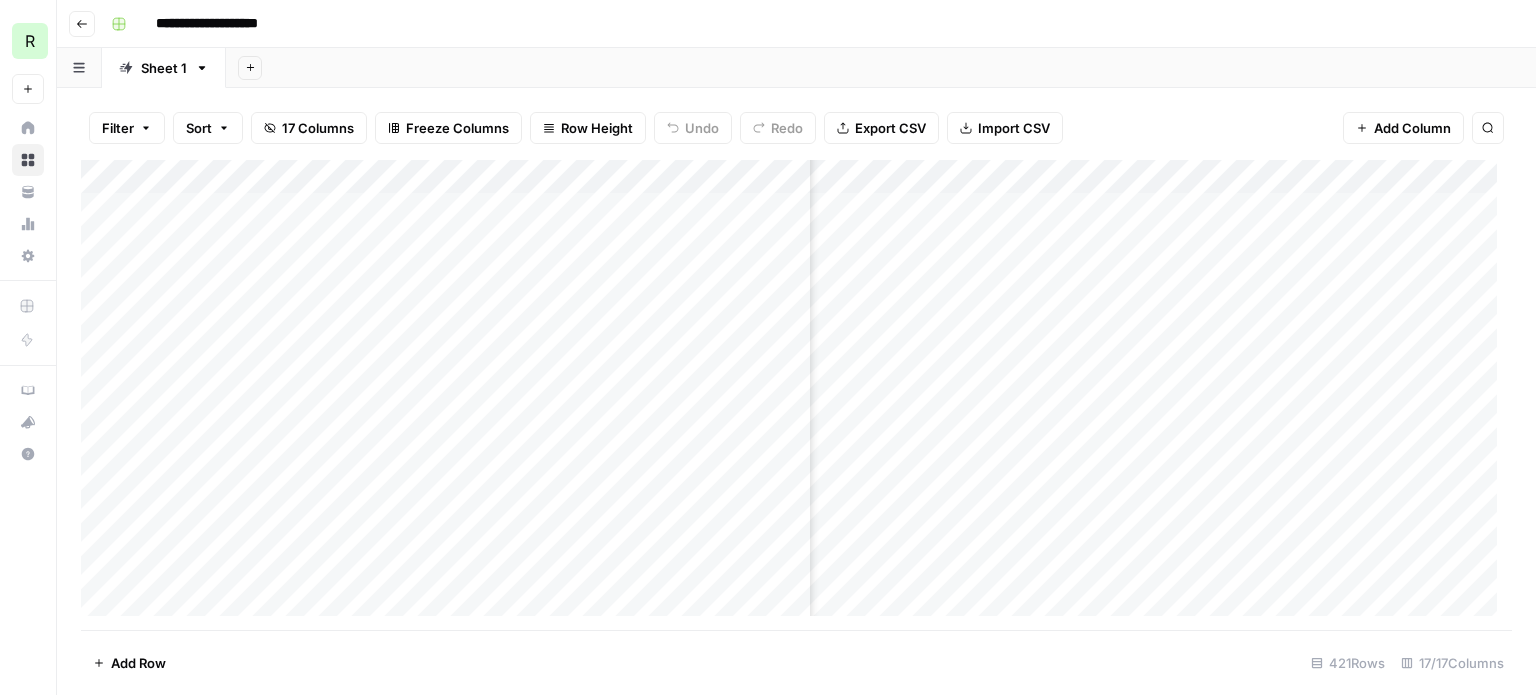 click on "Add Column" at bounding box center (796, 395) 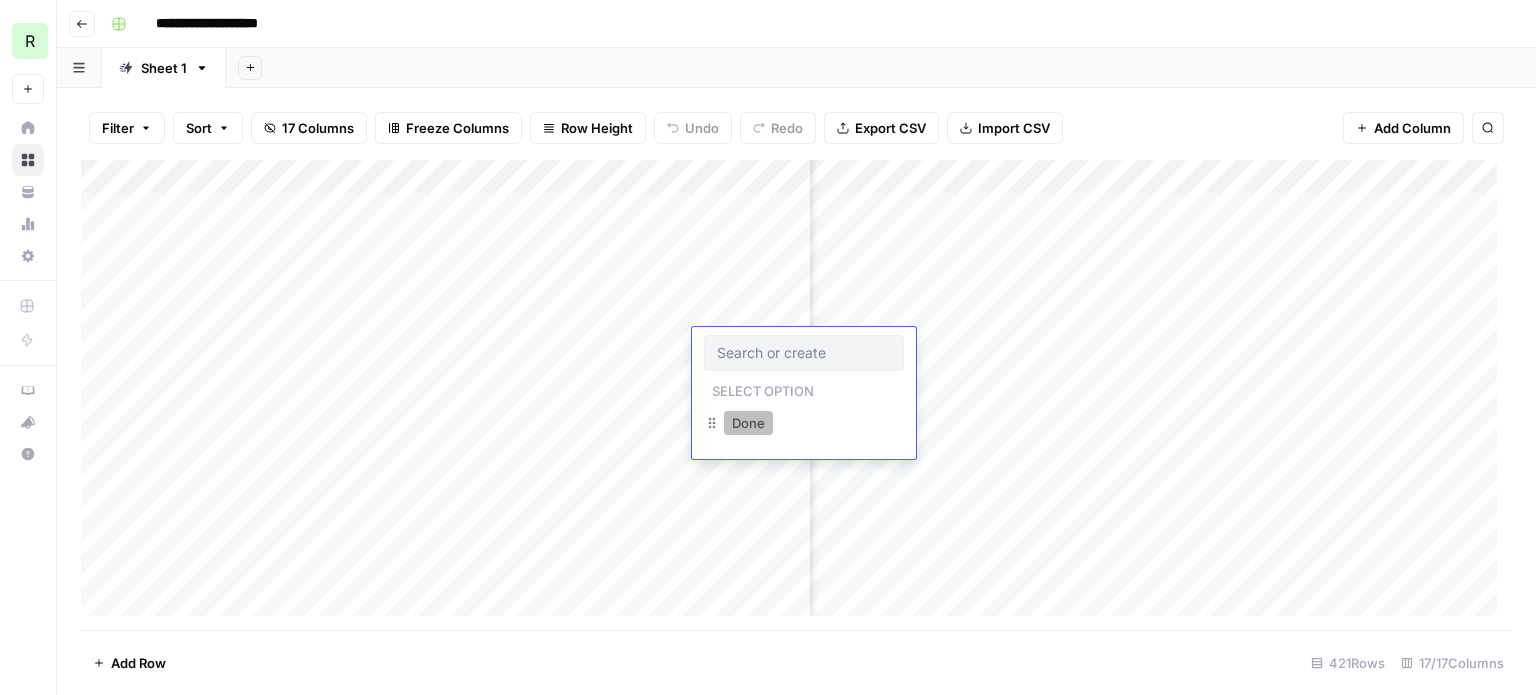 click on "Done" at bounding box center (748, 423) 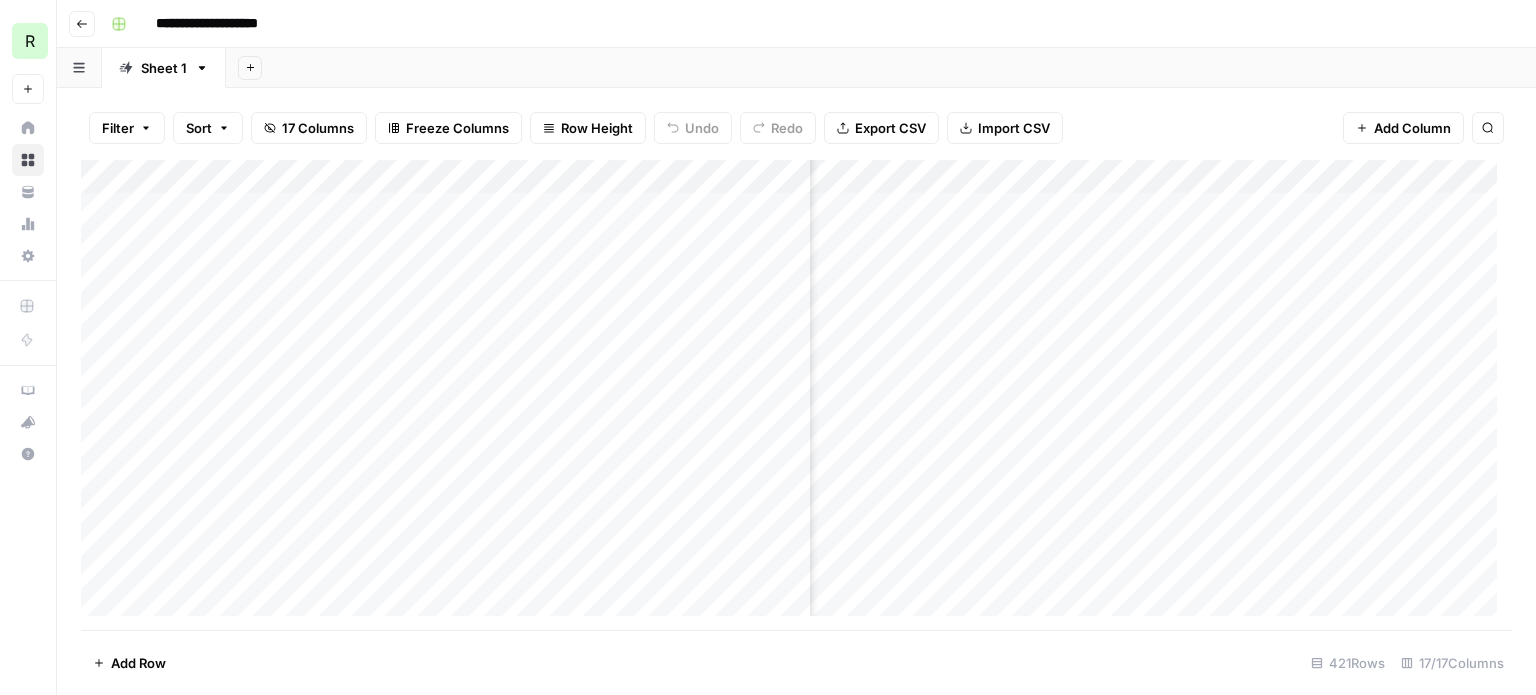 scroll, scrollTop: 0, scrollLeft: 1147, axis: horizontal 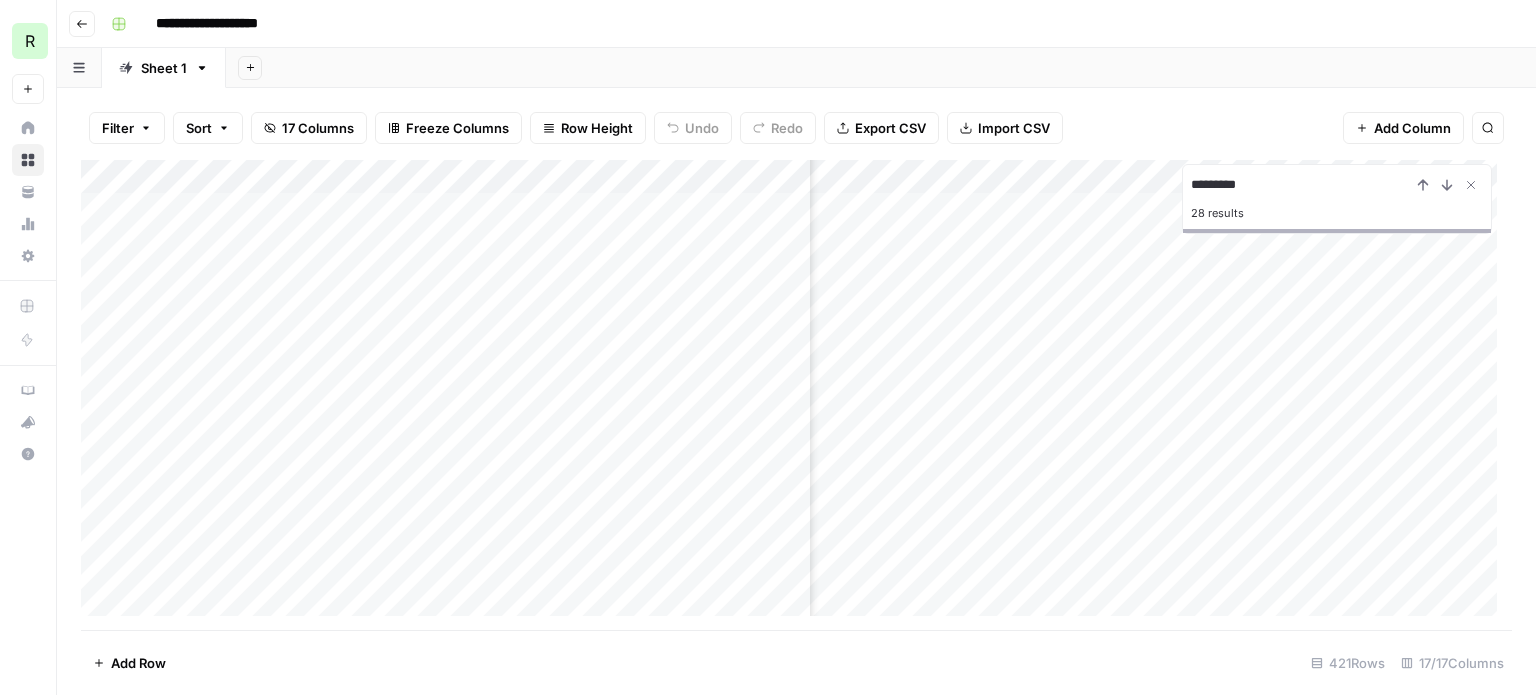 type on "*********" 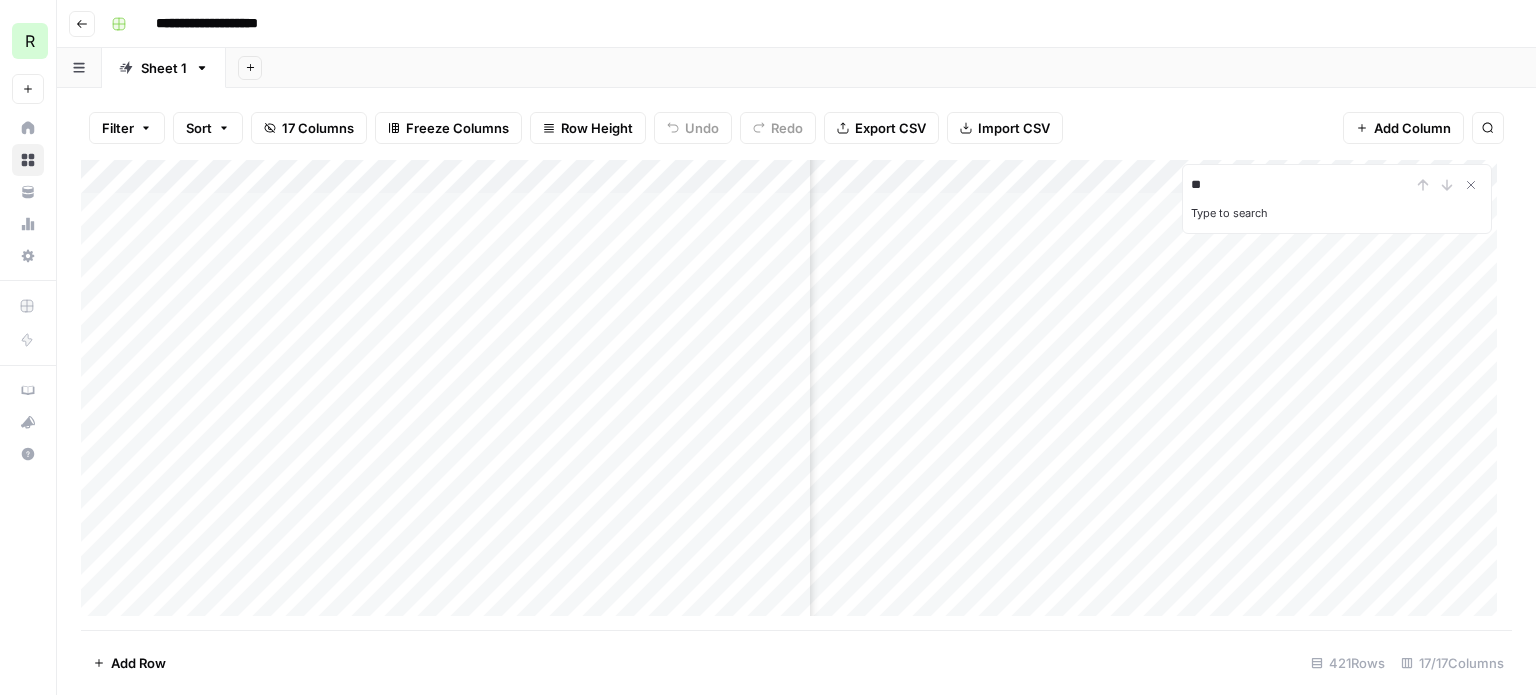 type on "*" 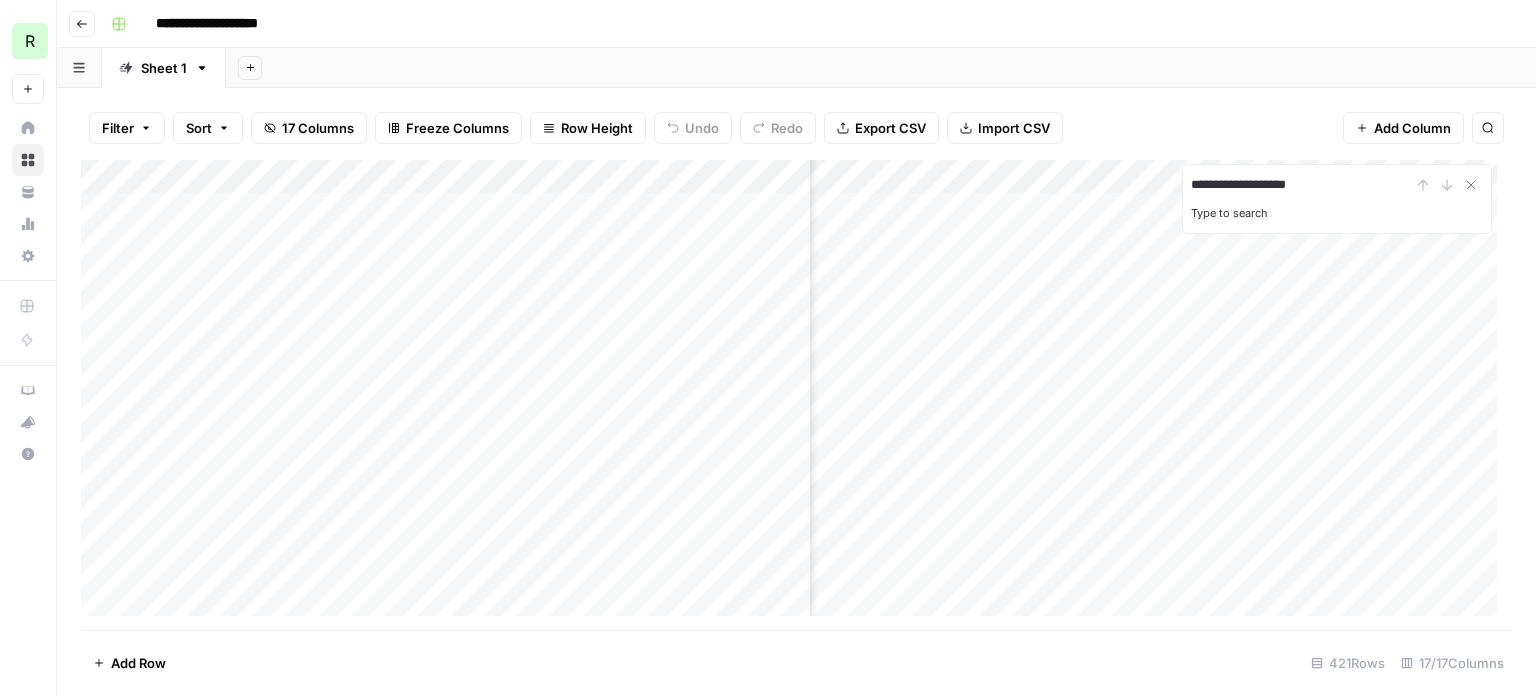 type on "**********" 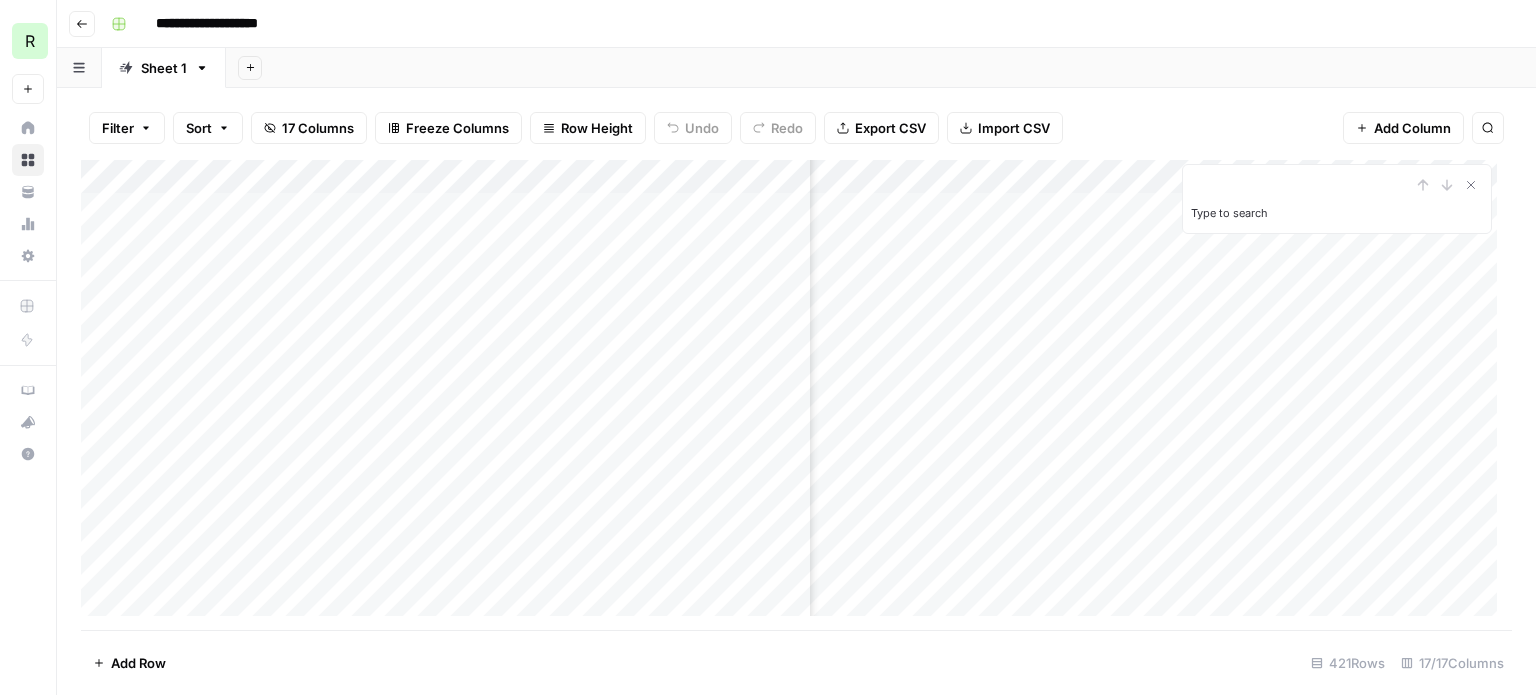 type 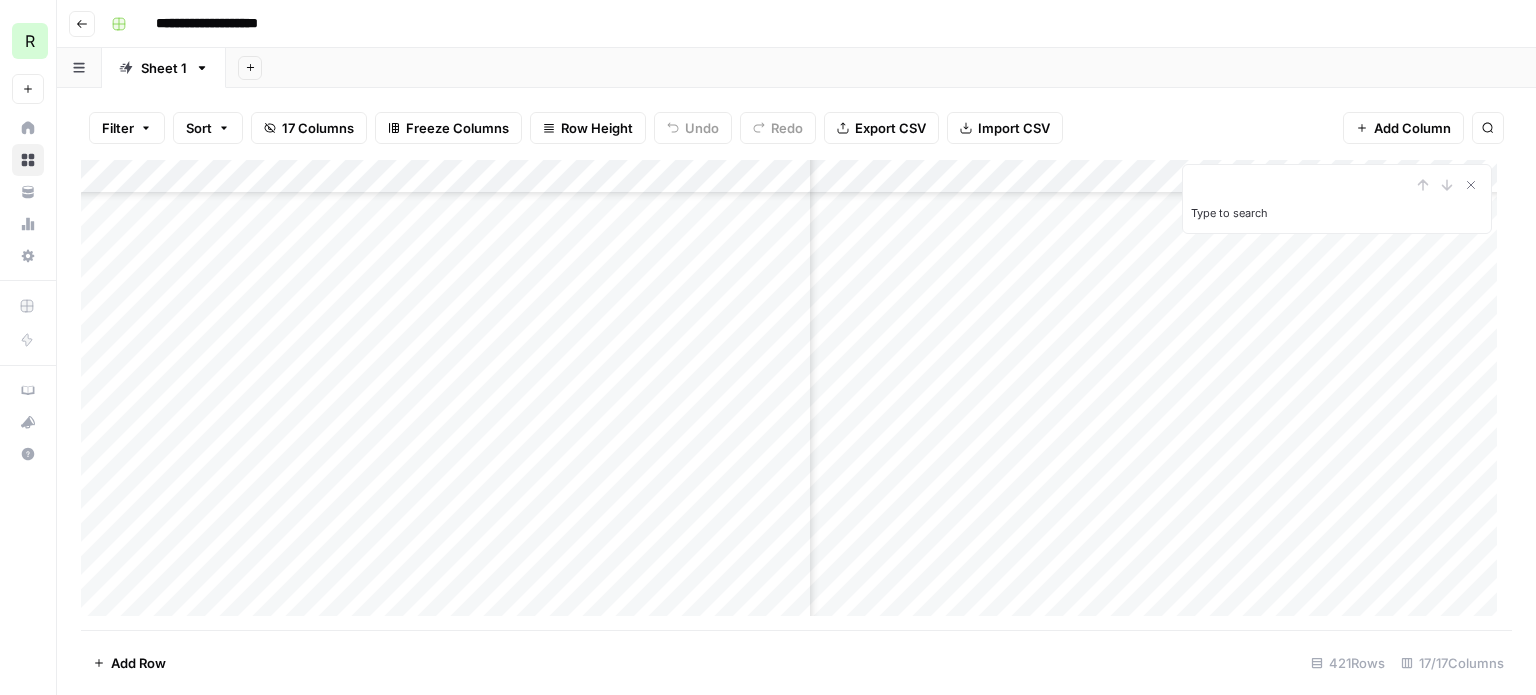 scroll, scrollTop: 1600, scrollLeft: 1147, axis: both 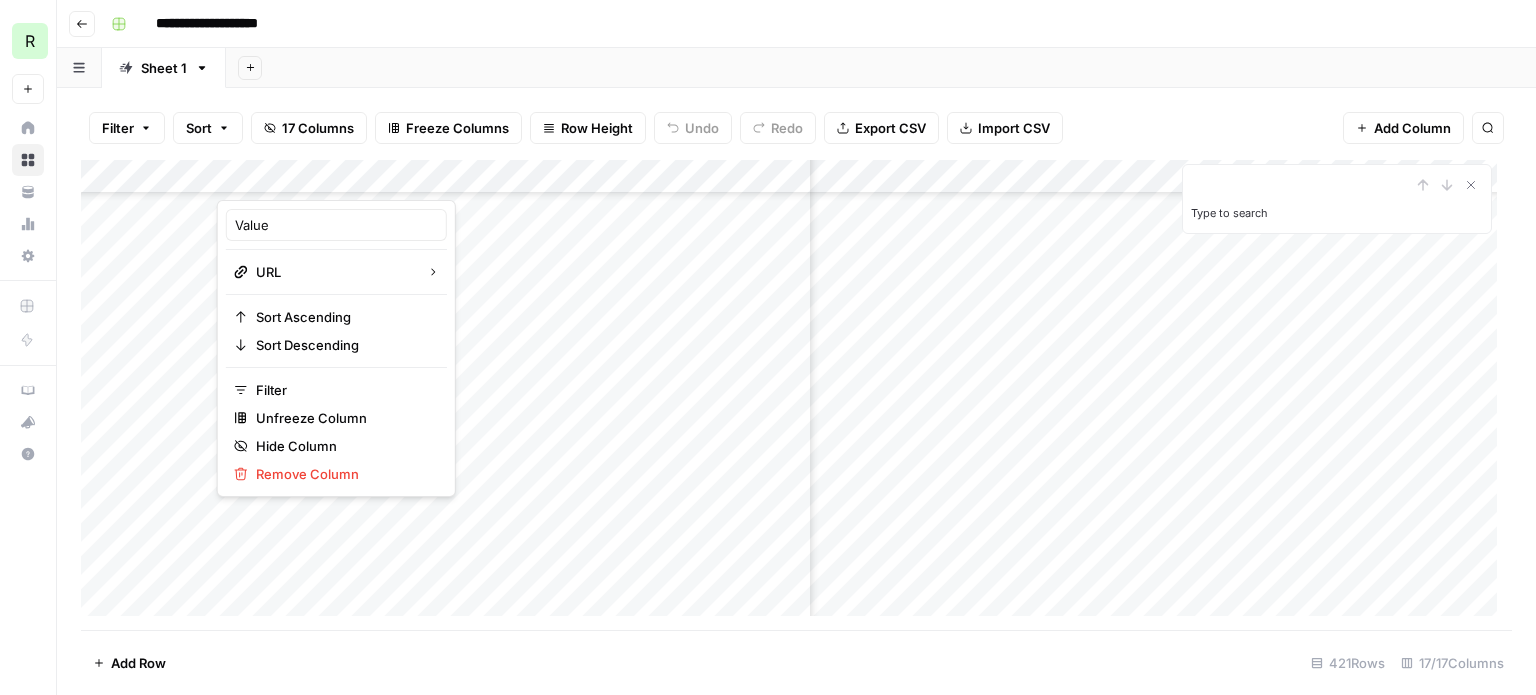 click at bounding box center [455, 180] 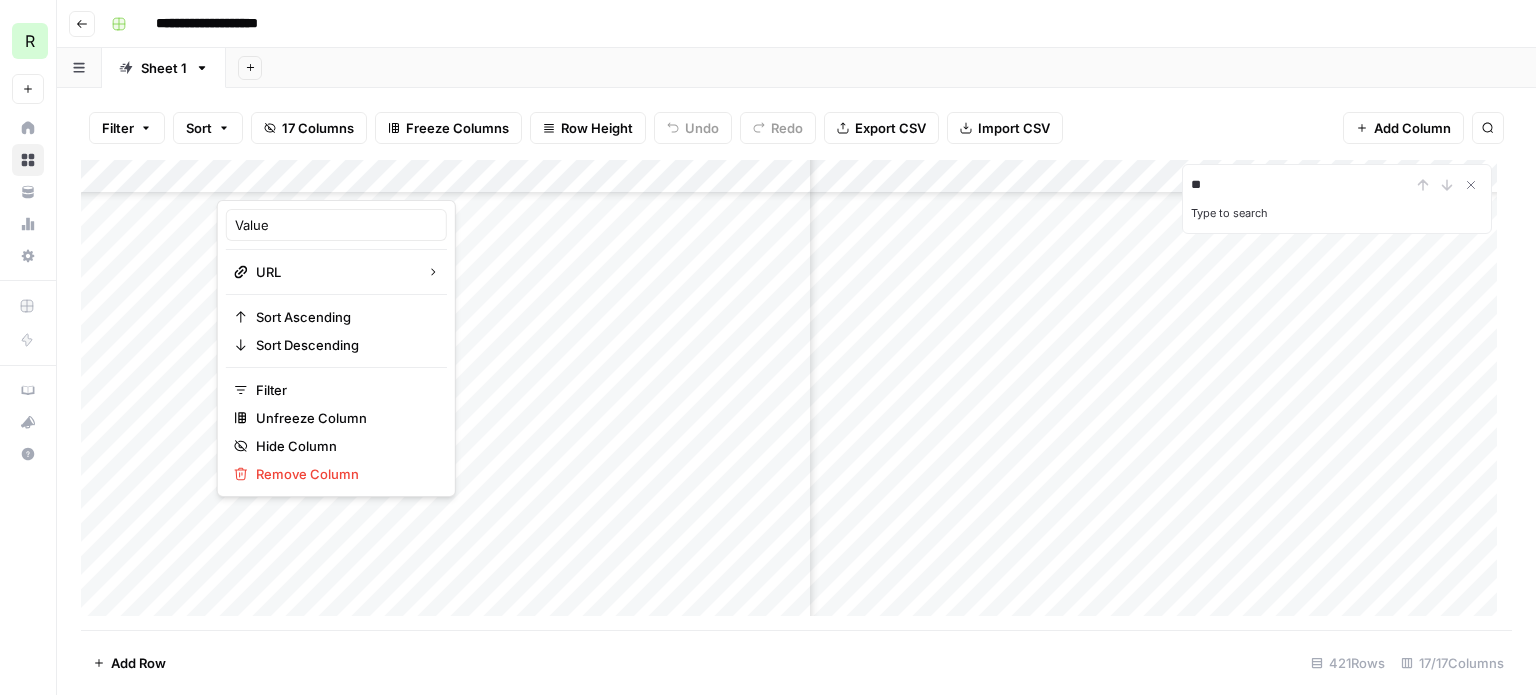 type on "*" 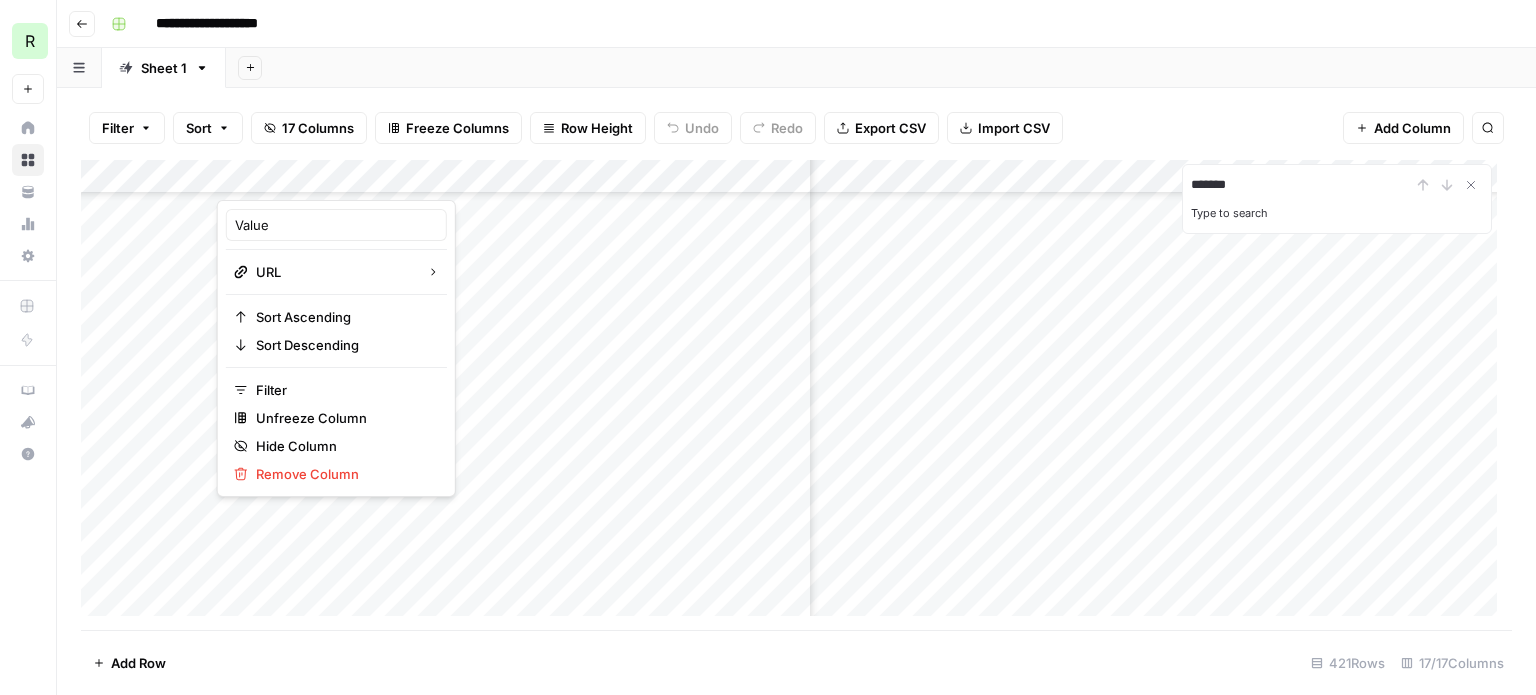 type on "*******" 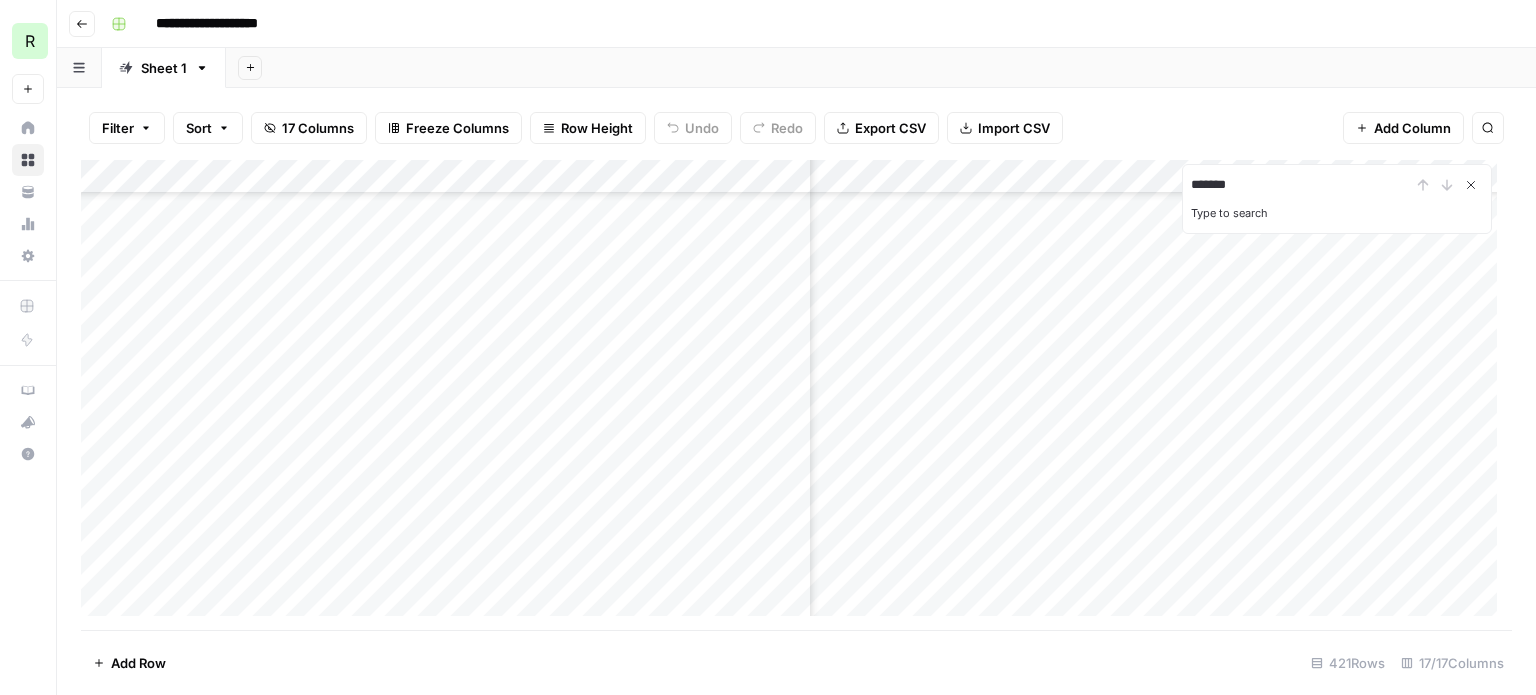 click 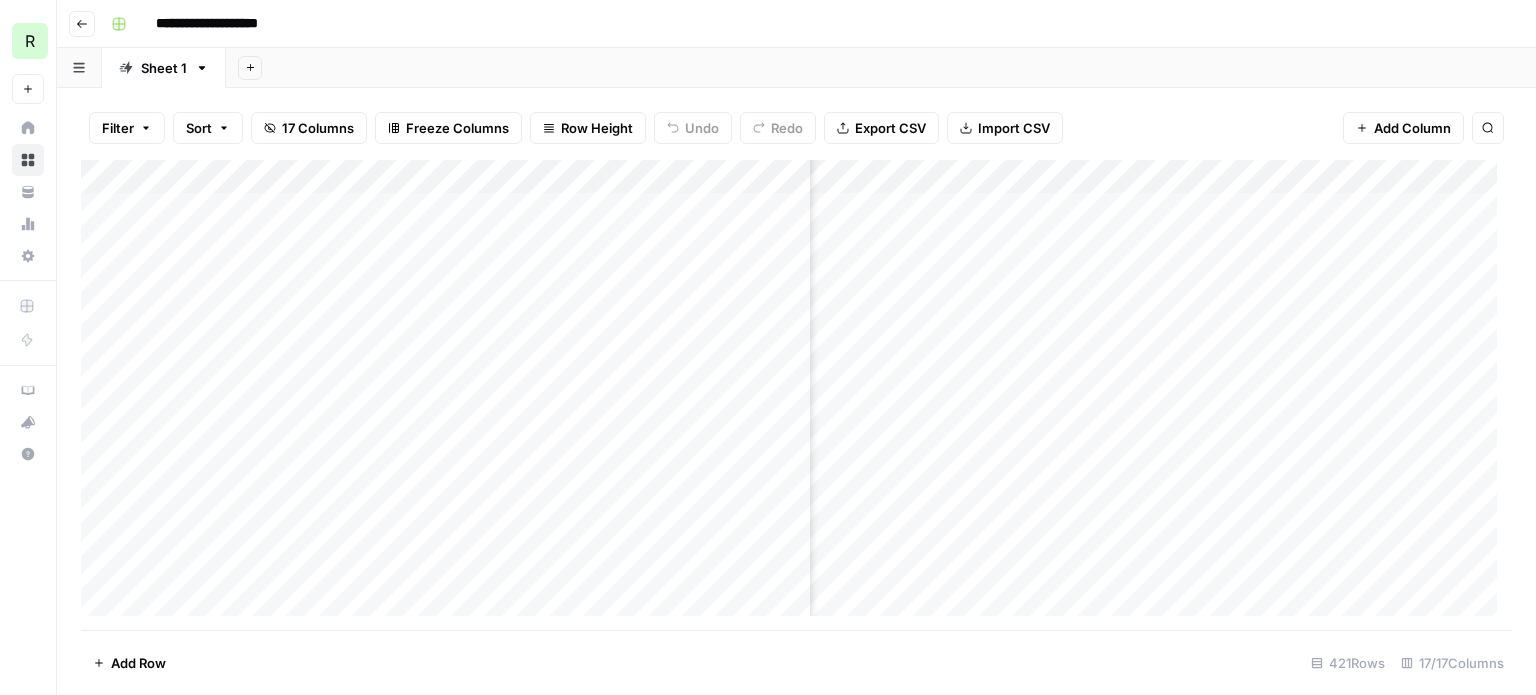 scroll, scrollTop: 0, scrollLeft: 1147, axis: horizontal 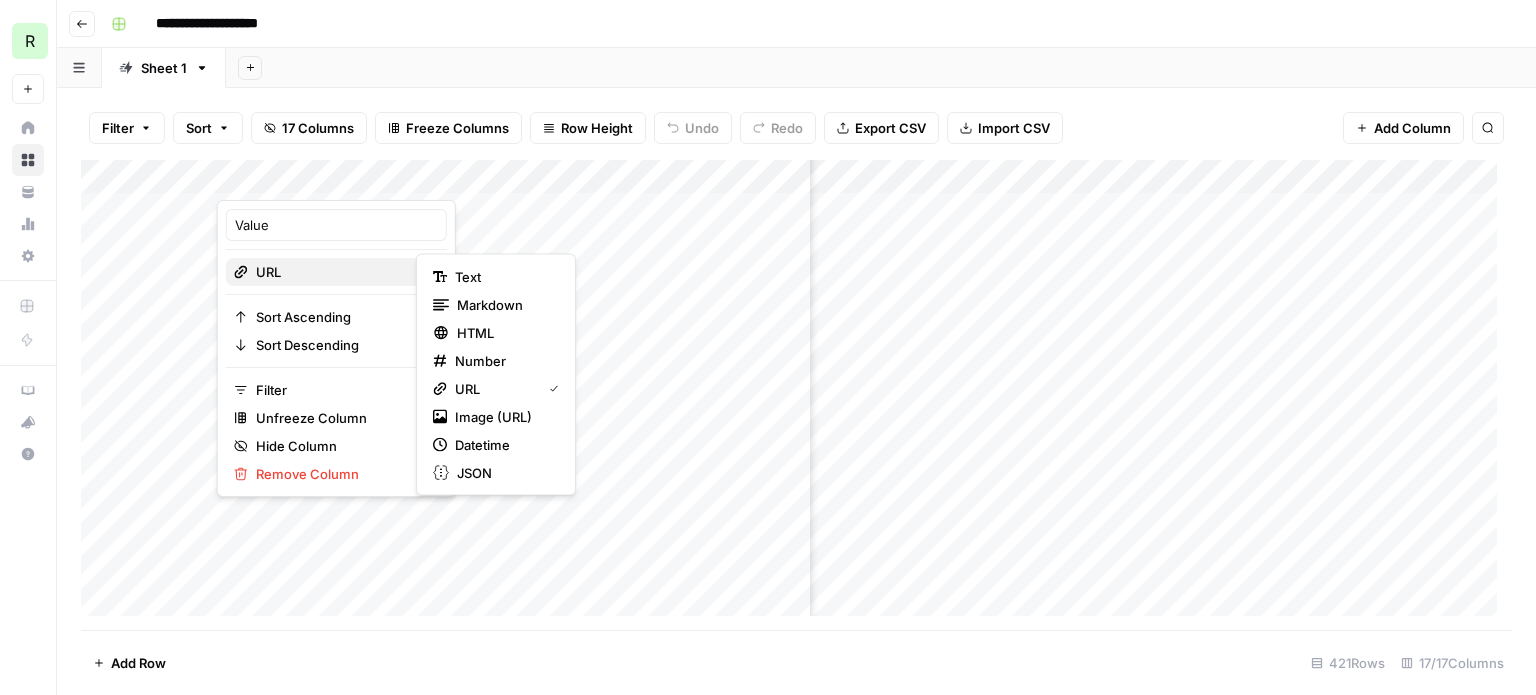 click on "URL" at bounding box center (336, 272) 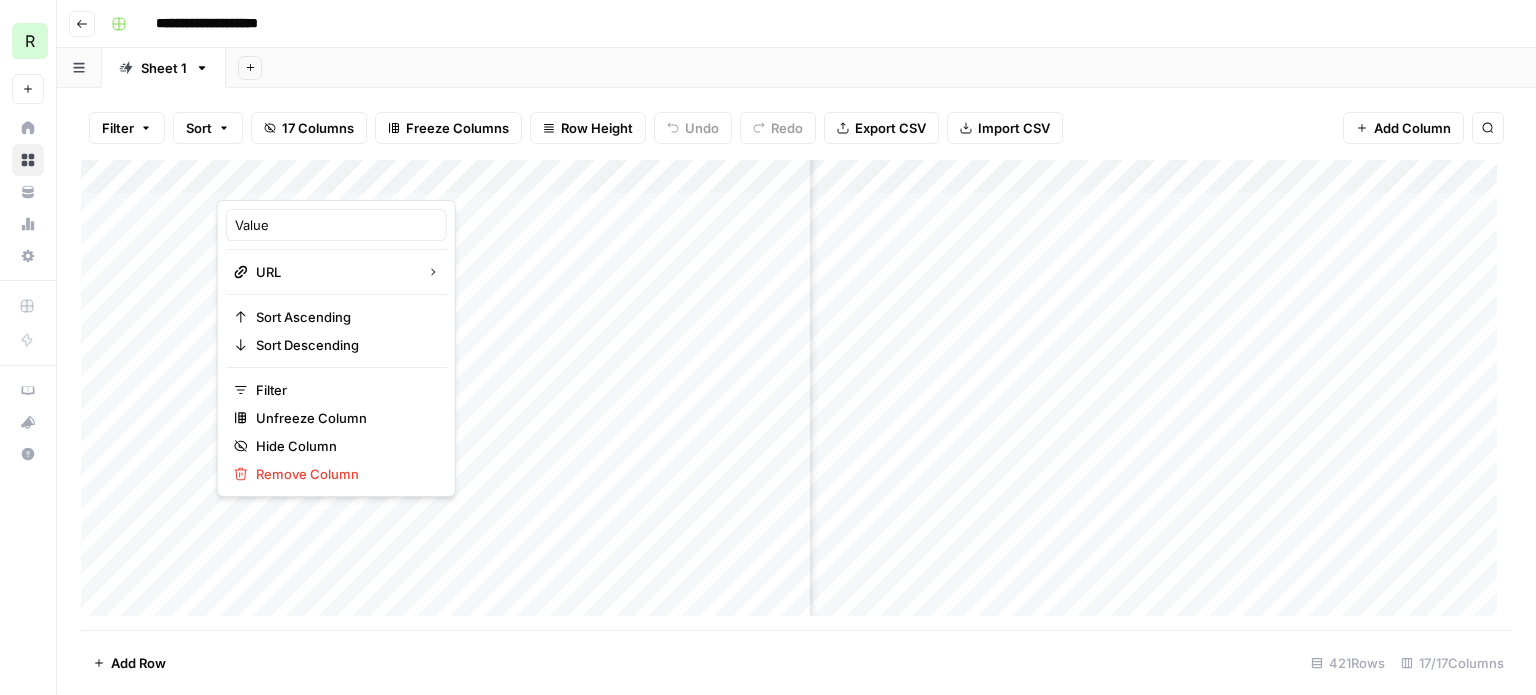 click on "Add Sheet" at bounding box center [881, 68] 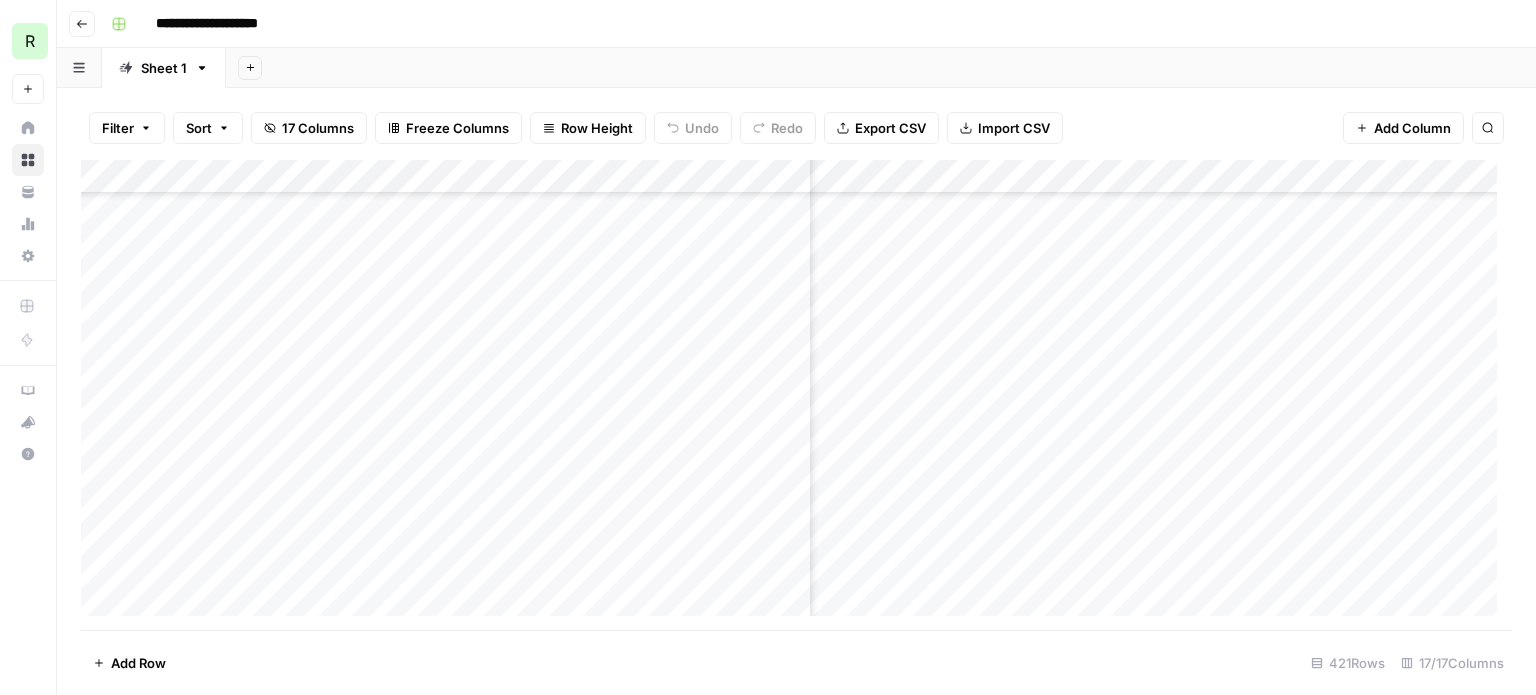 scroll, scrollTop: 5000, scrollLeft: 1147, axis: both 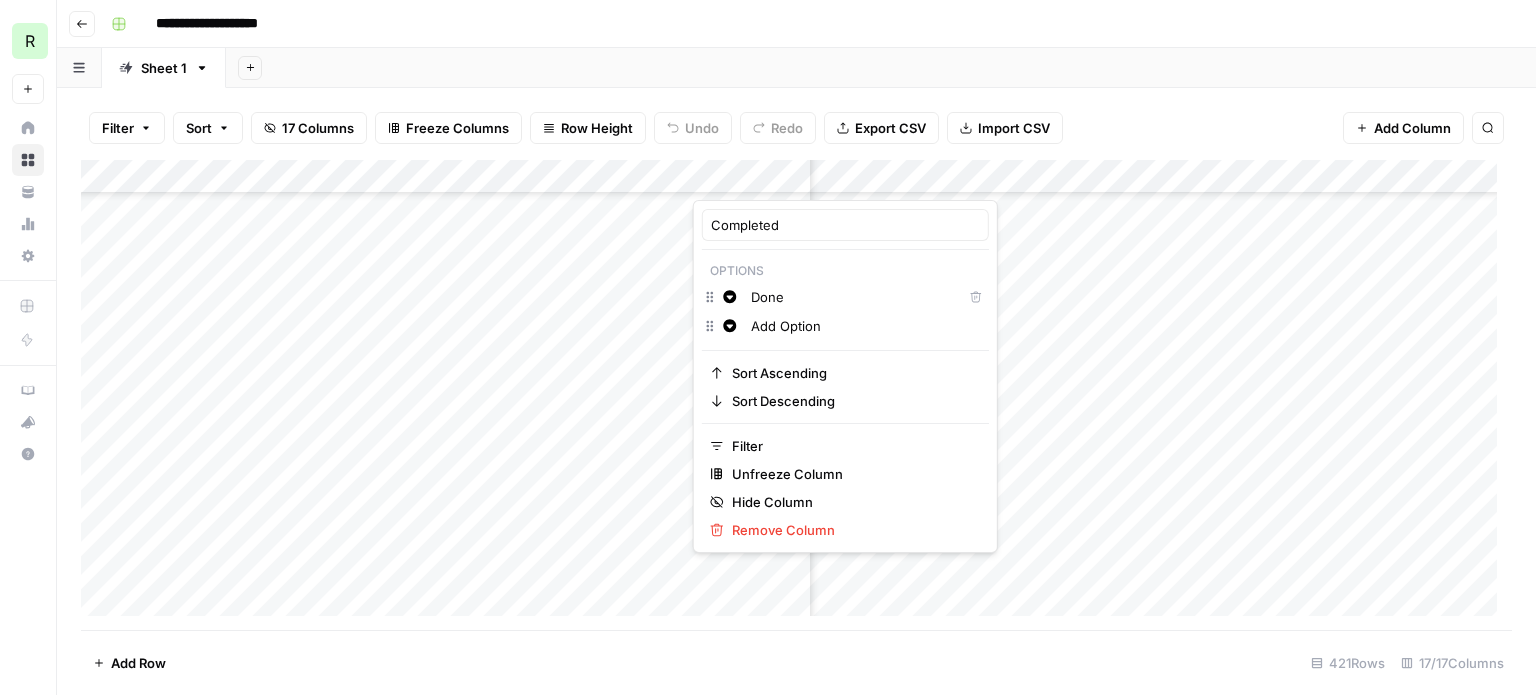 click on "**********" at bounding box center [809, 24] 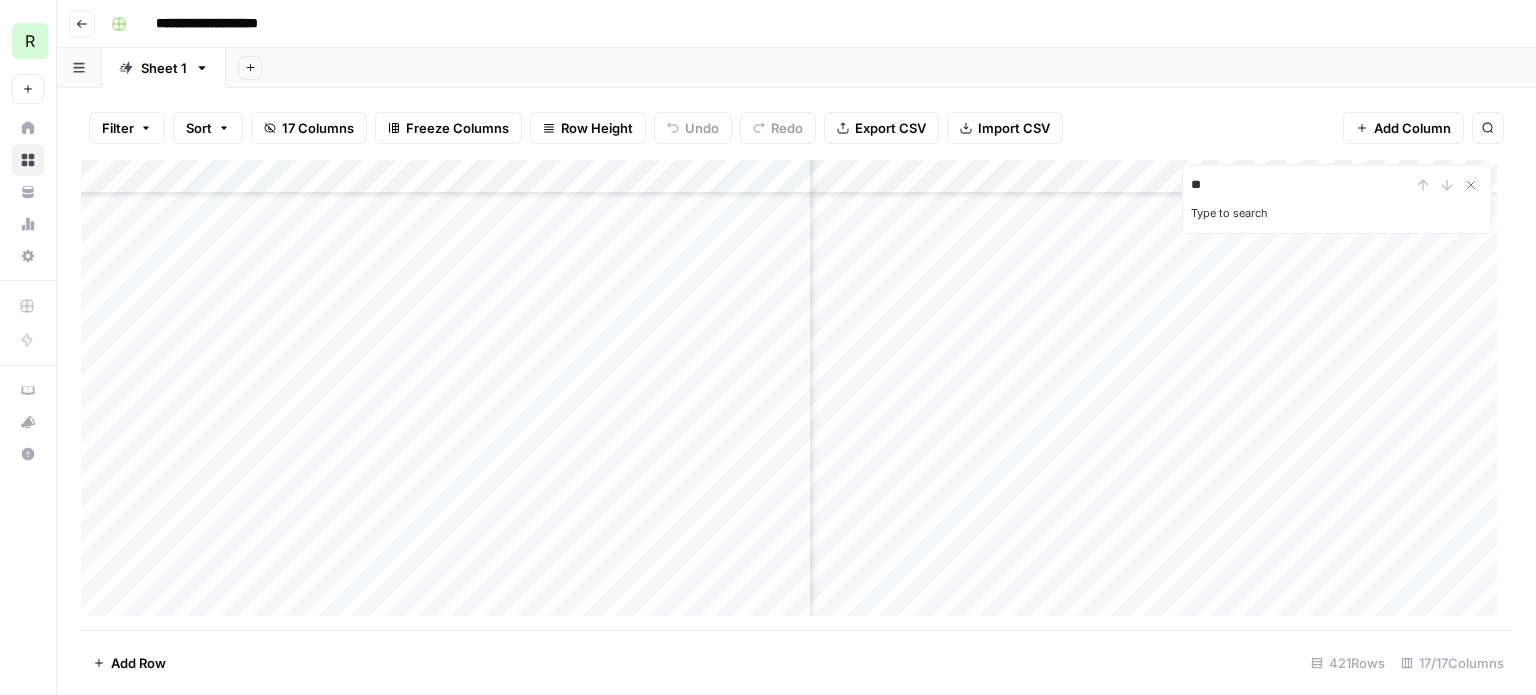 type on "*" 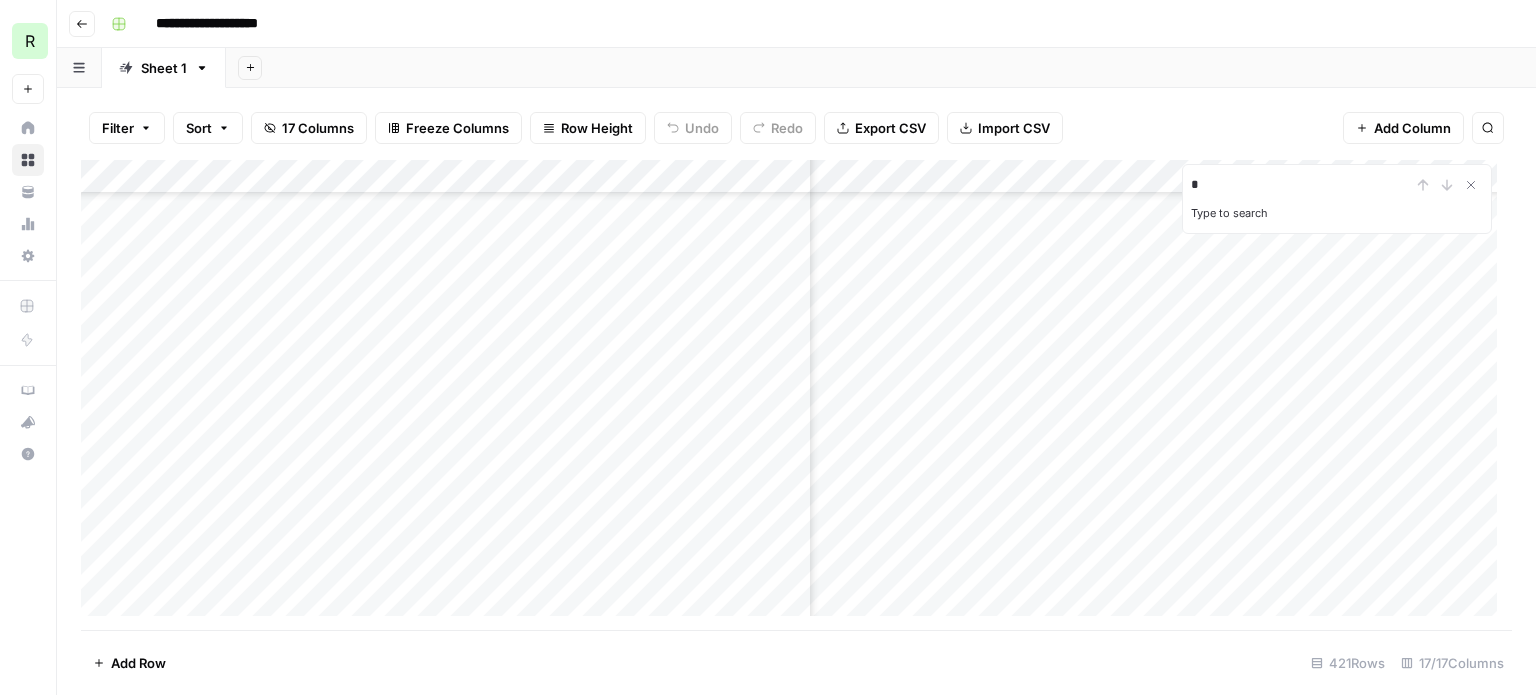 type 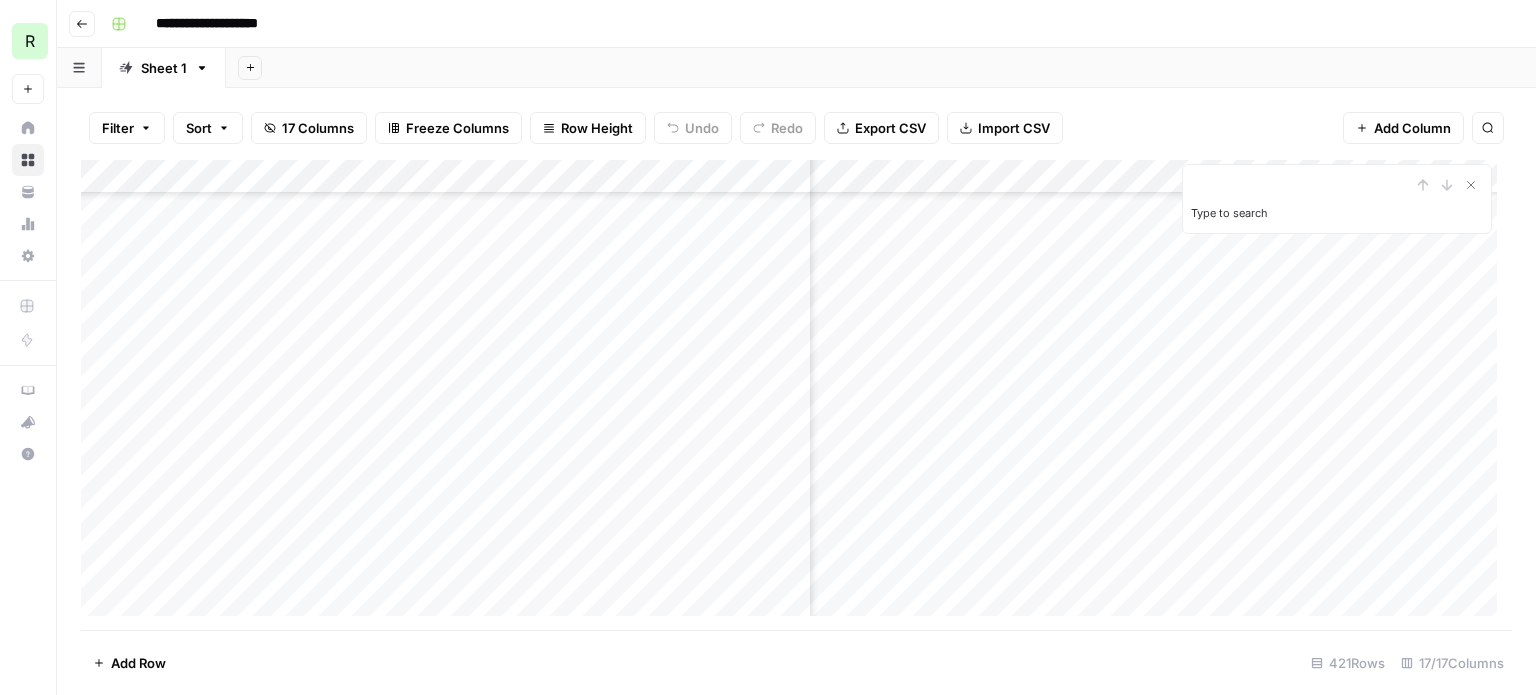click on "Add Sheet" at bounding box center [881, 68] 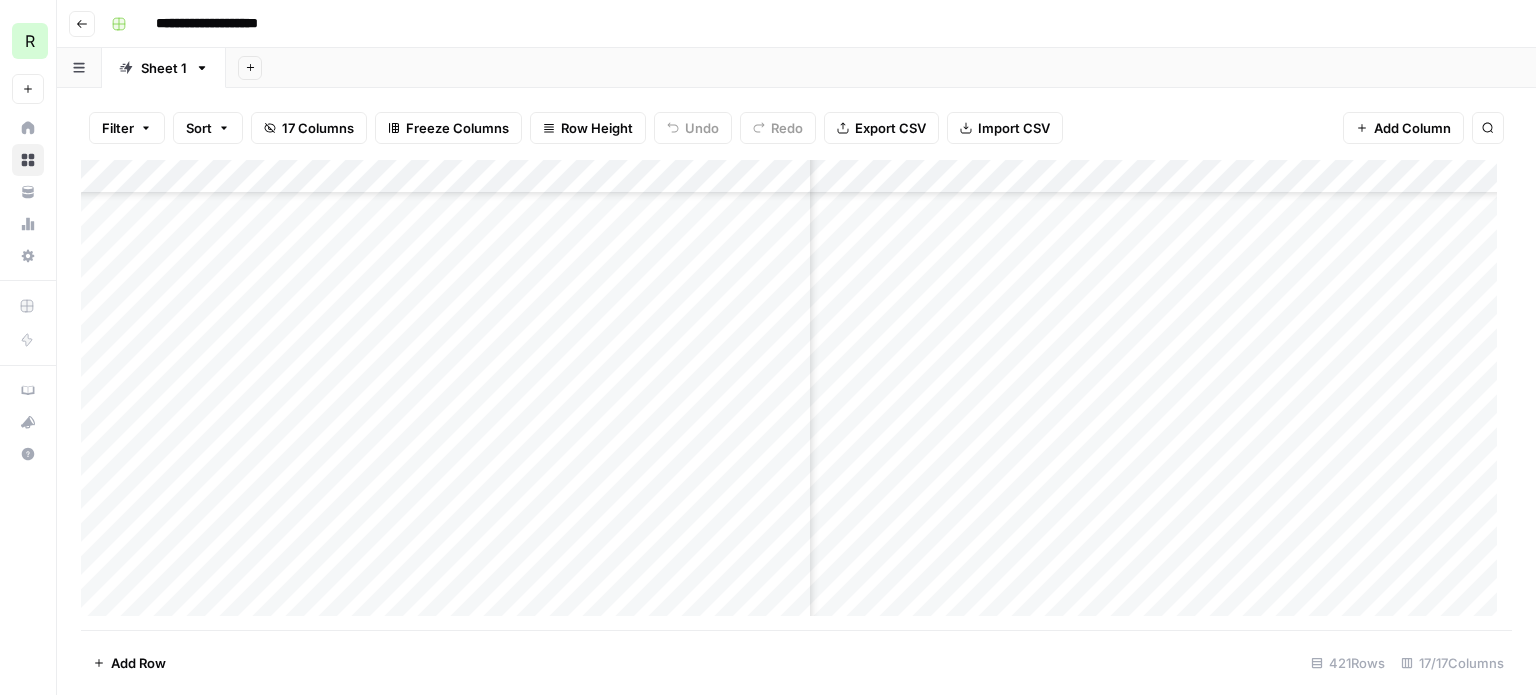 click on "Add Column" at bounding box center [796, 395] 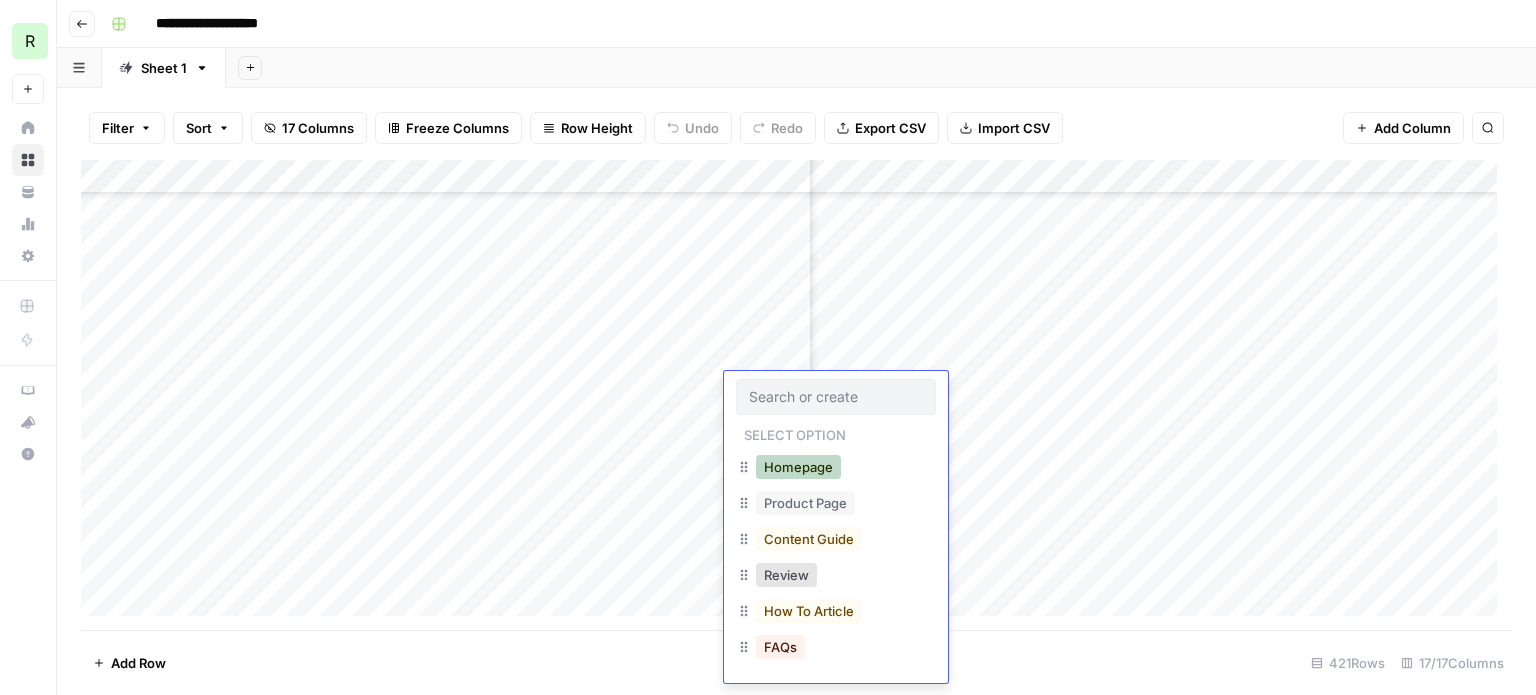 click on "Homepage" at bounding box center [798, 467] 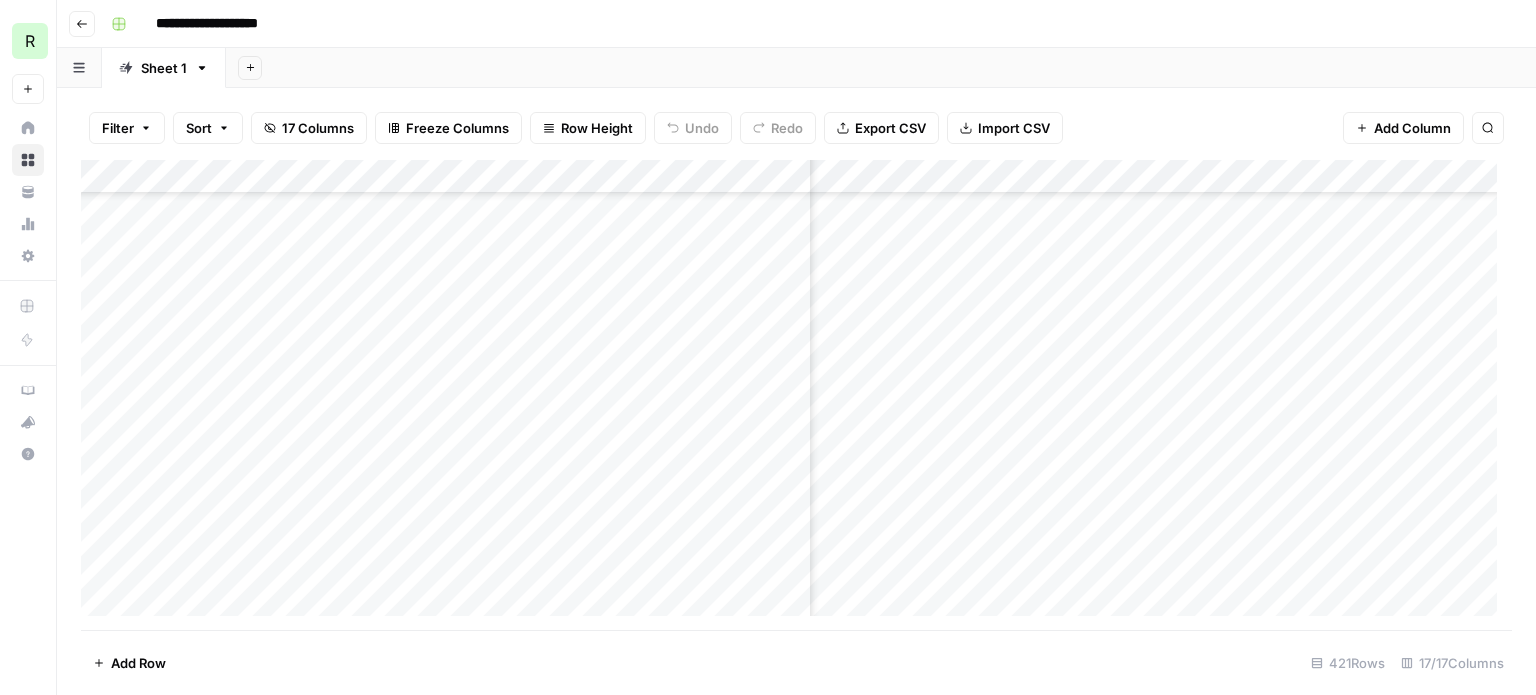 click on "Add Column" at bounding box center [796, 395] 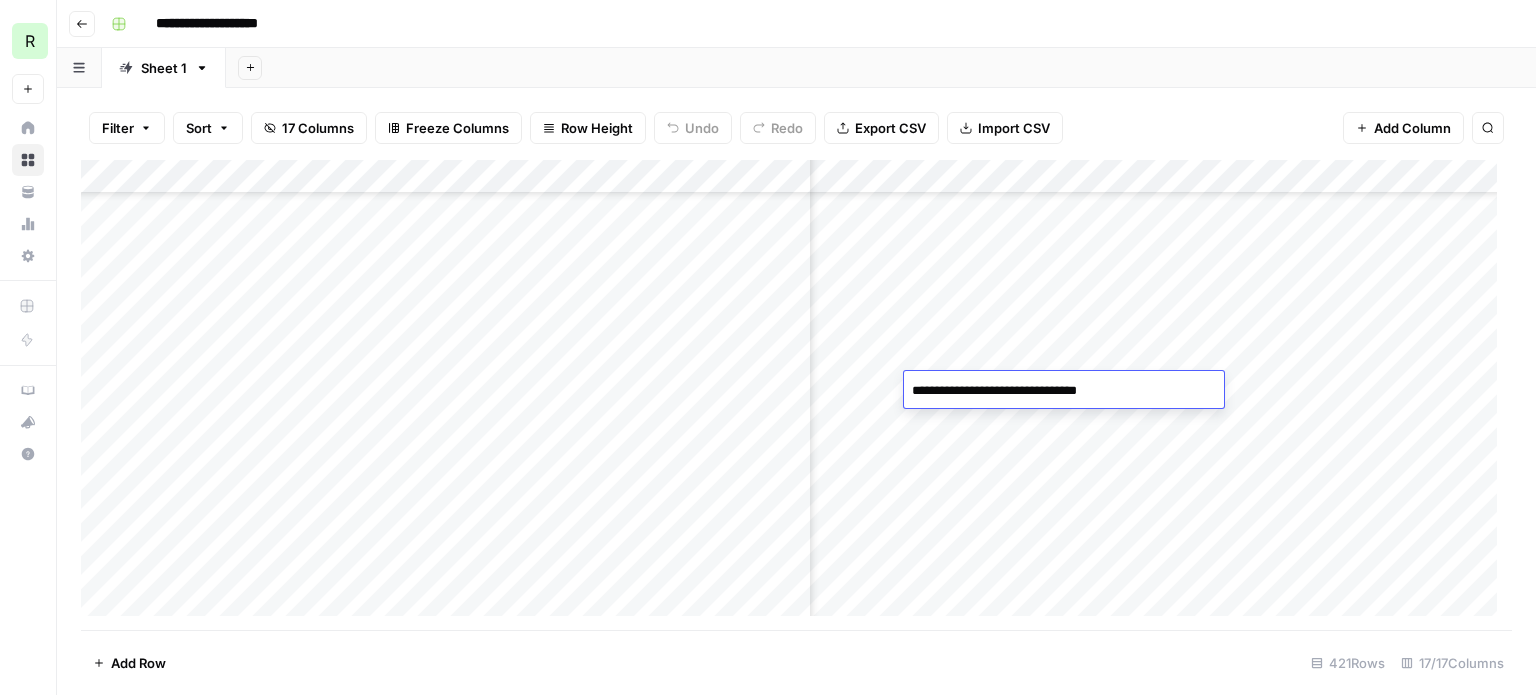 type on "**********" 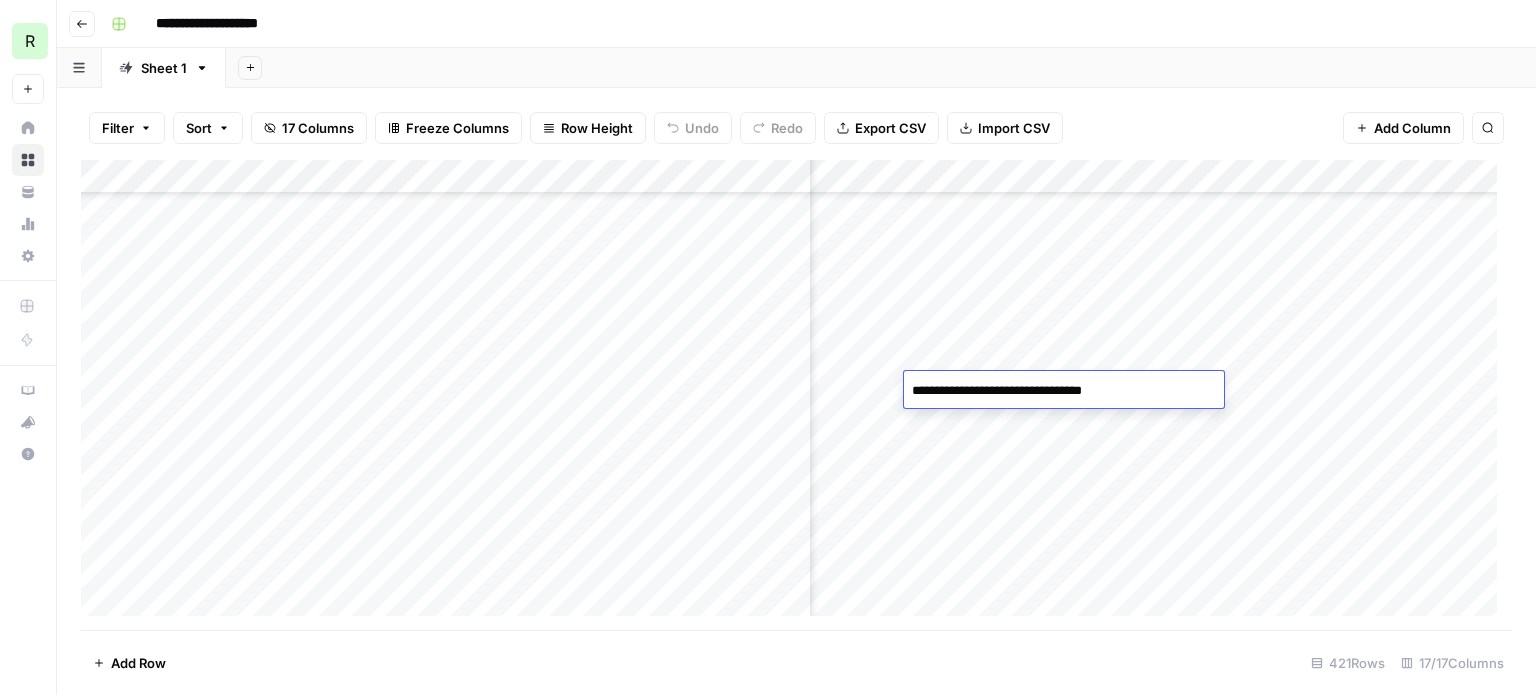 click on "Add Column" at bounding box center (796, 395) 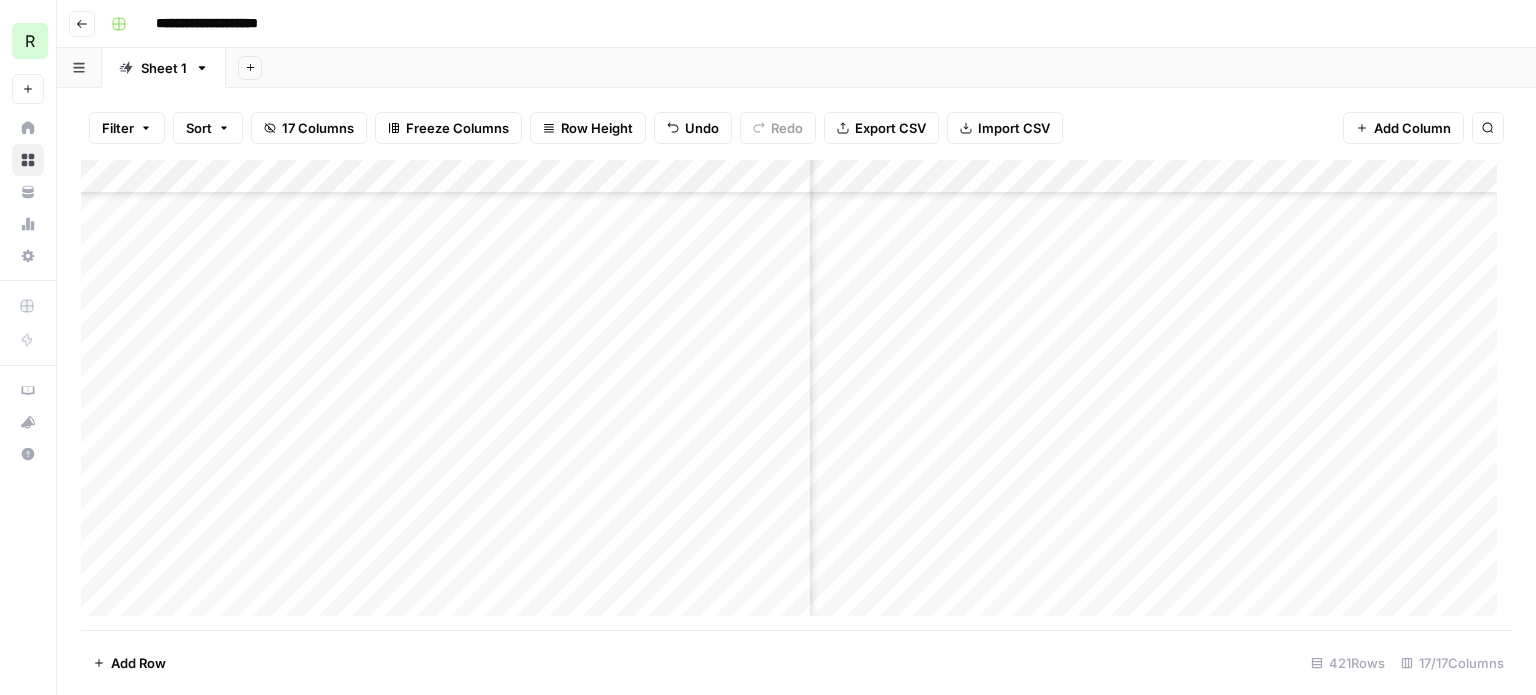 click on "Add Column" at bounding box center [796, 395] 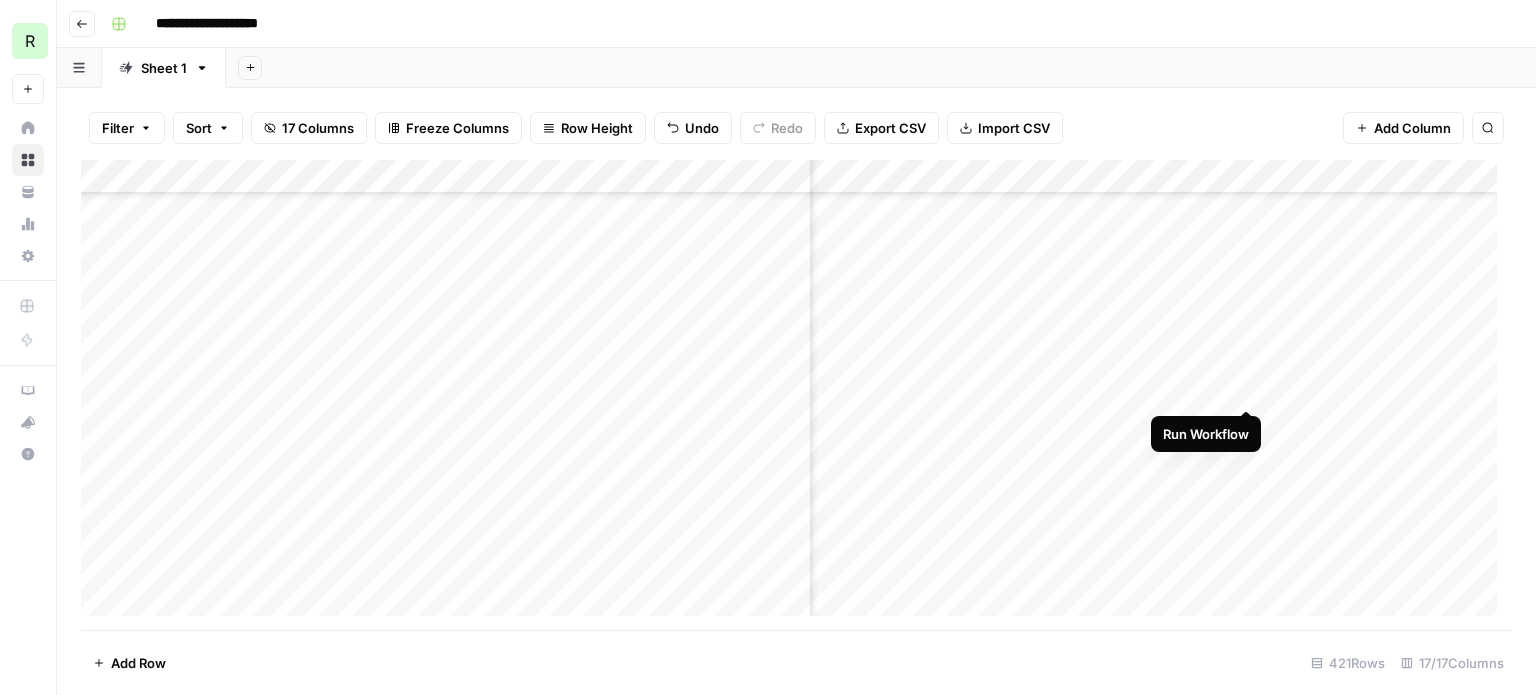click on "Add Column" at bounding box center (796, 395) 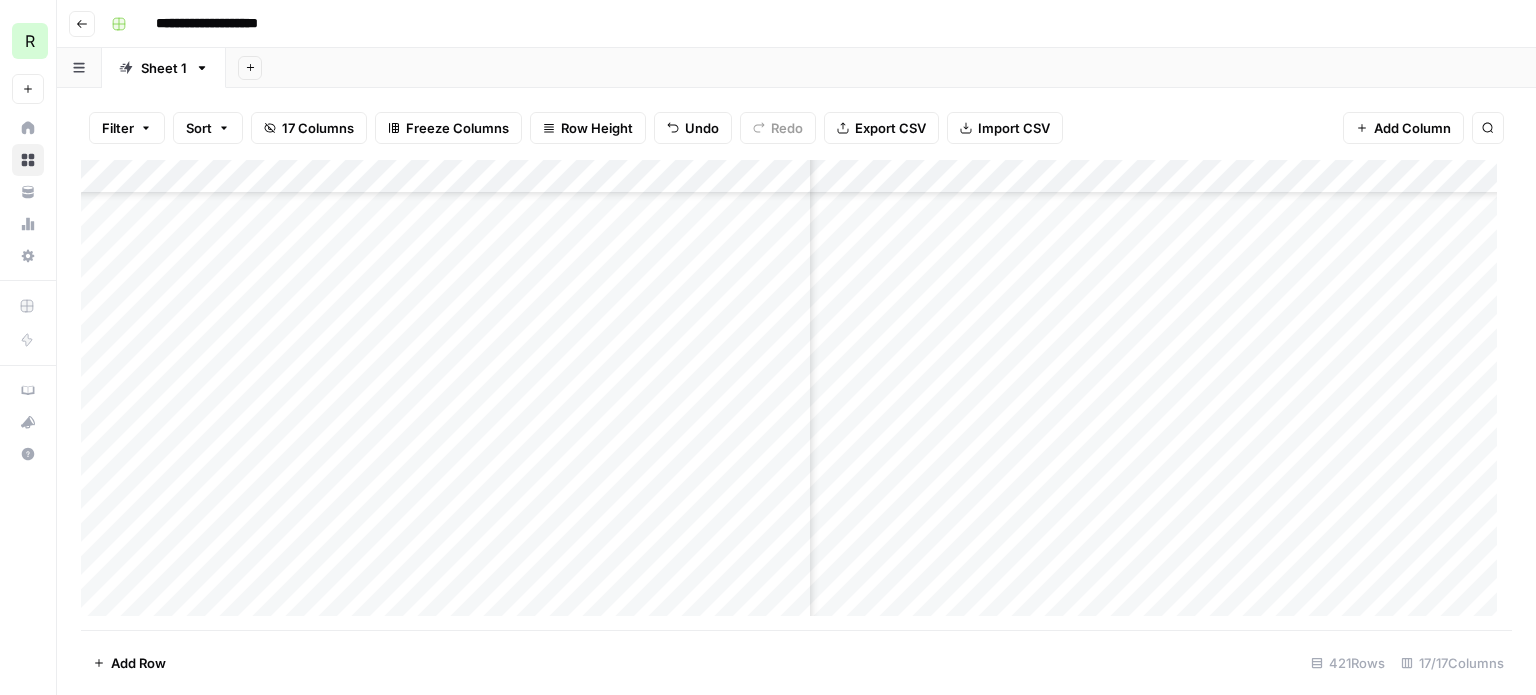 scroll, scrollTop: 500, scrollLeft: 1193, axis: both 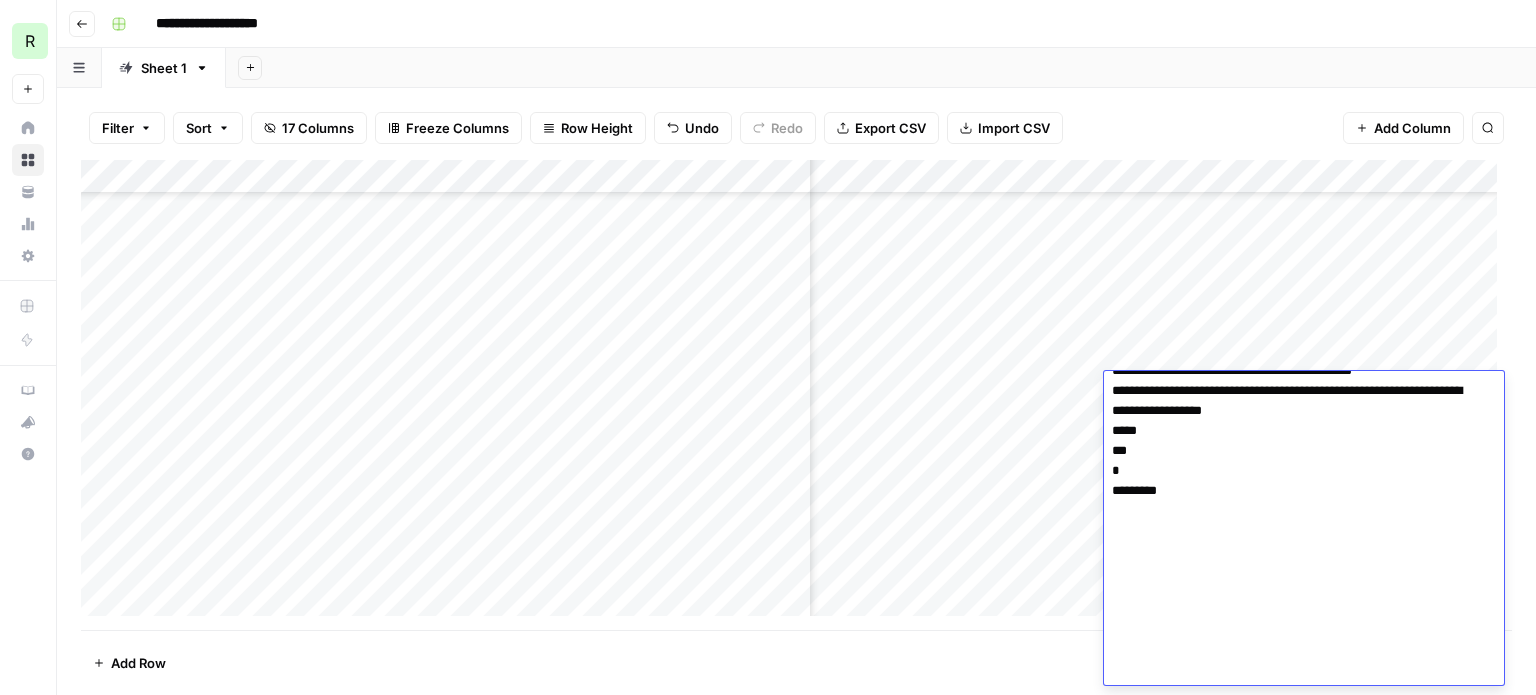 click at bounding box center [1296, -969] 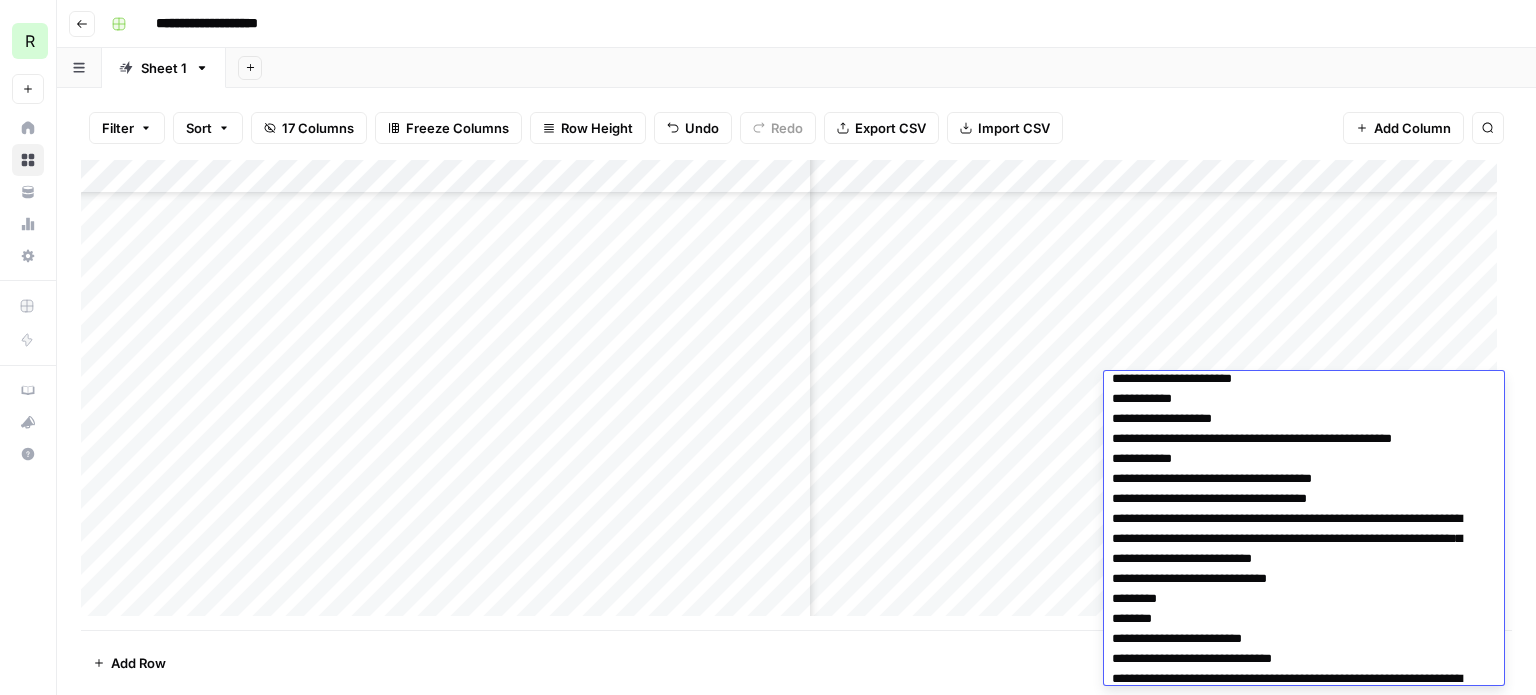 scroll, scrollTop: 600, scrollLeft: 0, axis: vertical 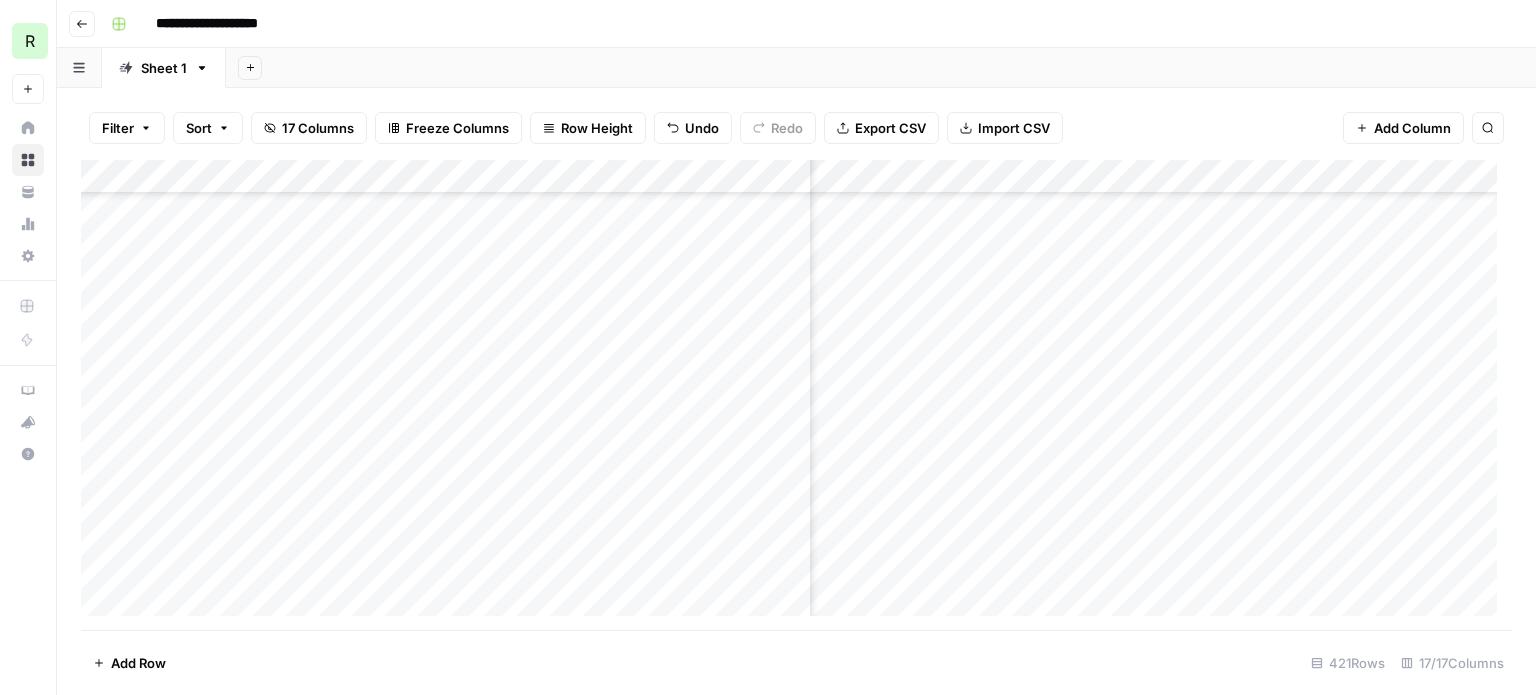 click on "Filter Sort 17 Columns Freeze Columns Row Height Undo Redo Export CSV Import CSV Add Column Search" at bounding box center [796, 128] 